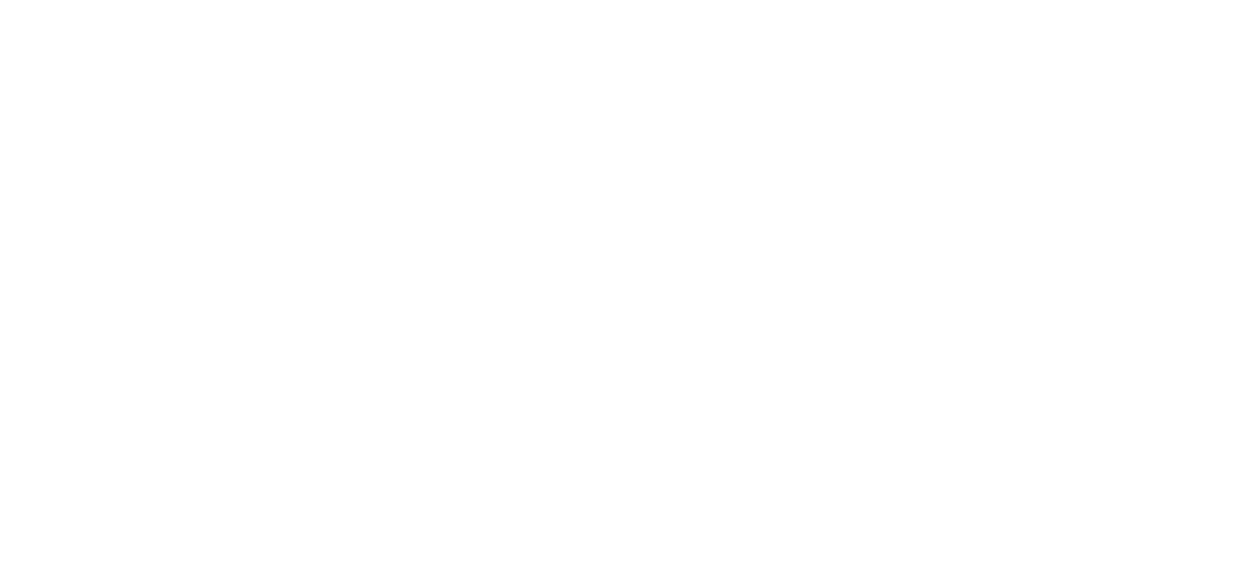 scroll, scrollTop: 0, scrollLeft: 0, axis: both 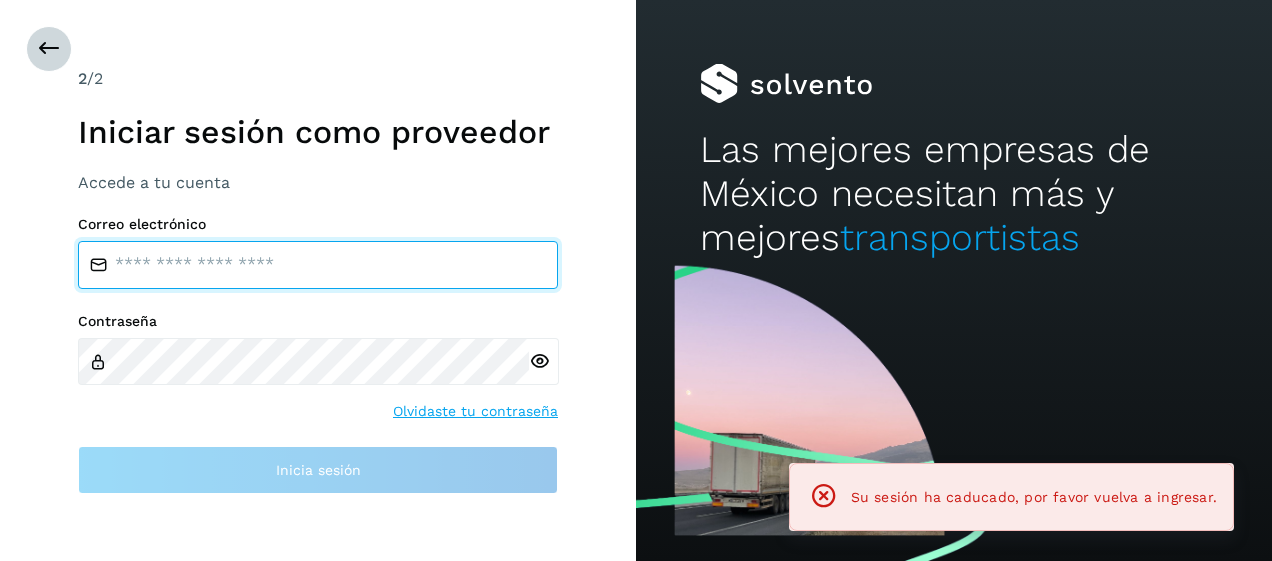 type on "**********" 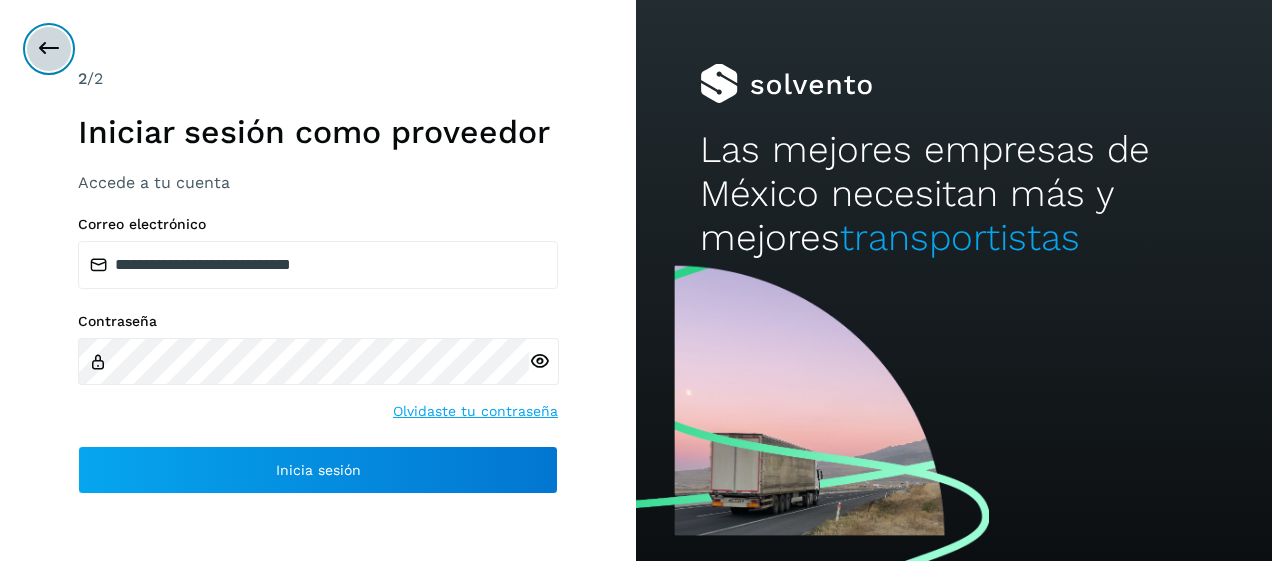 click at bounding box center (49, 49) 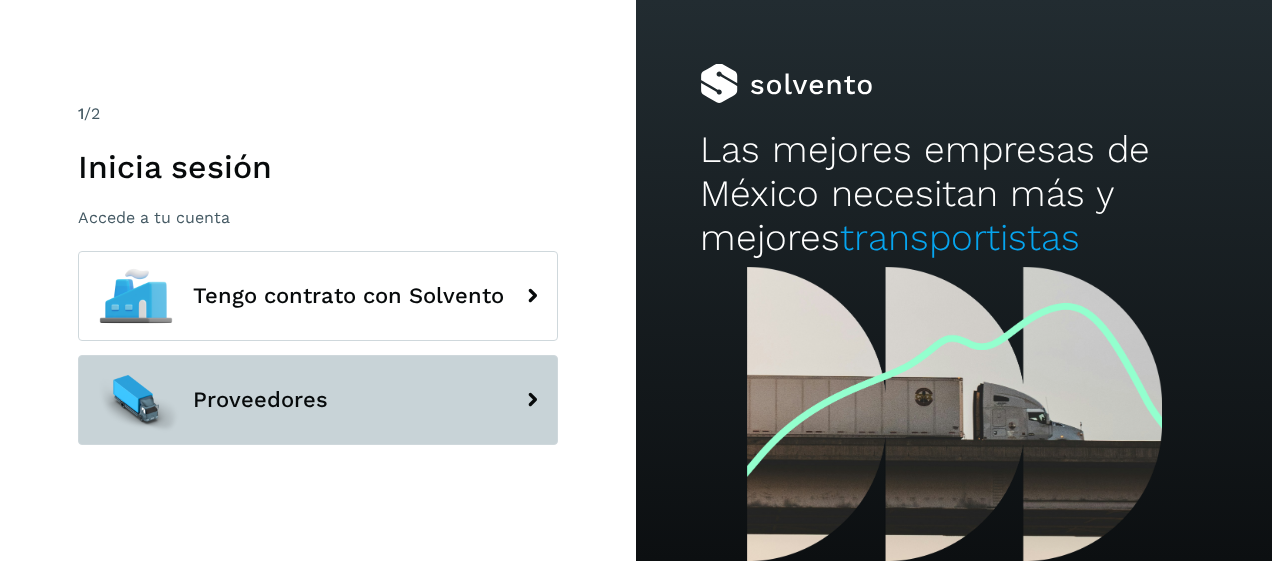 click on "Proveedores" 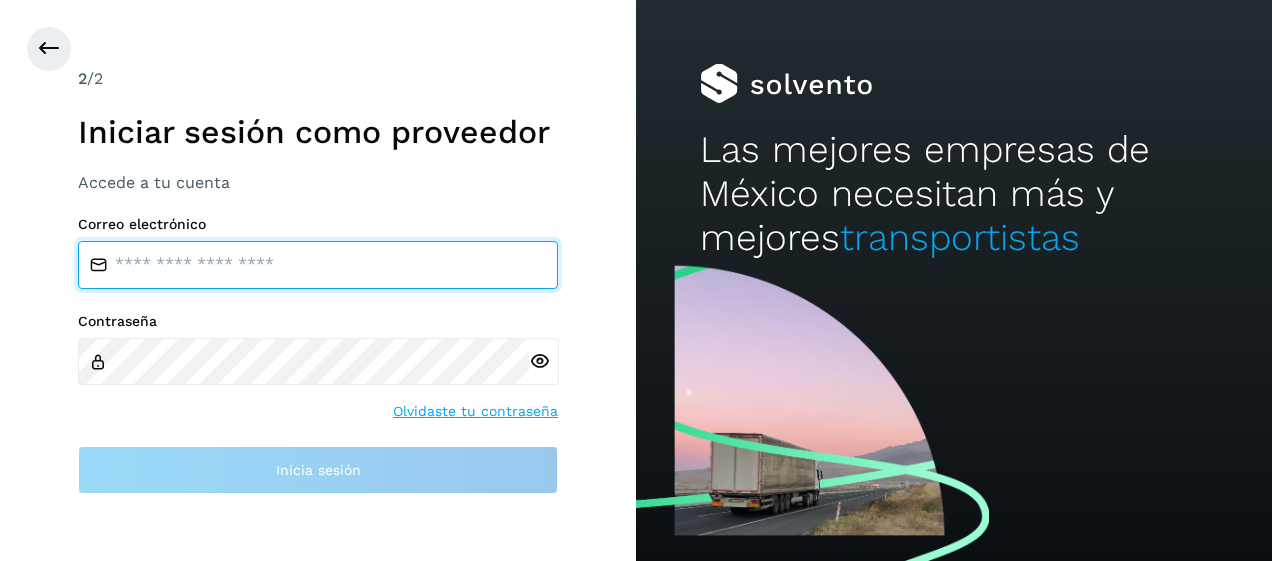 type on "**********" 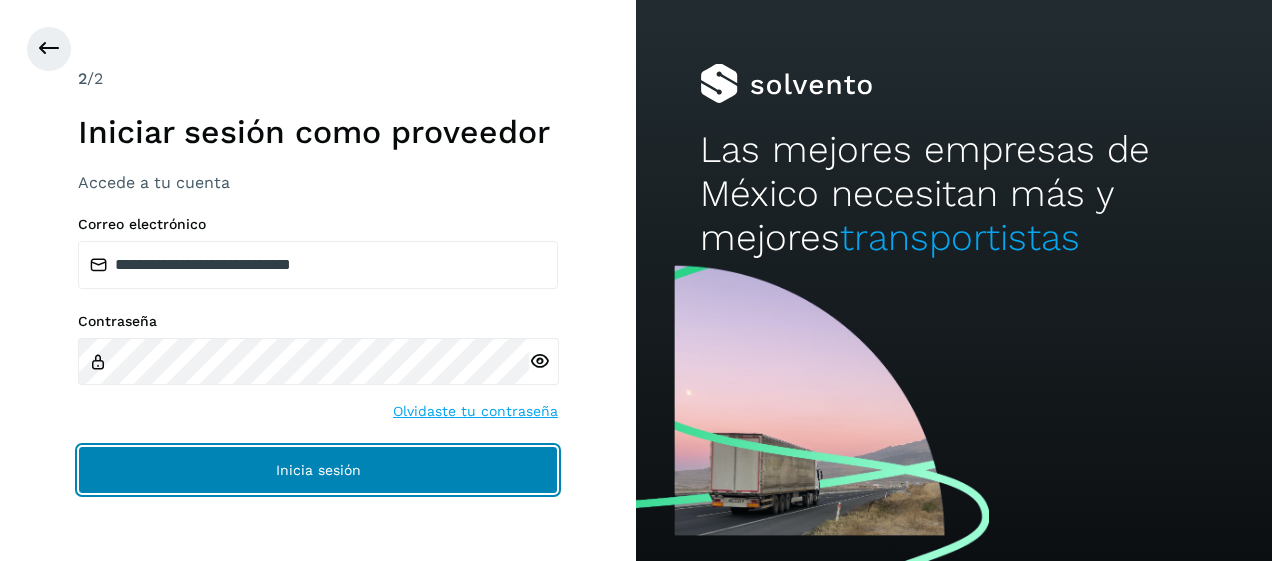 click on "Inicia sesión" 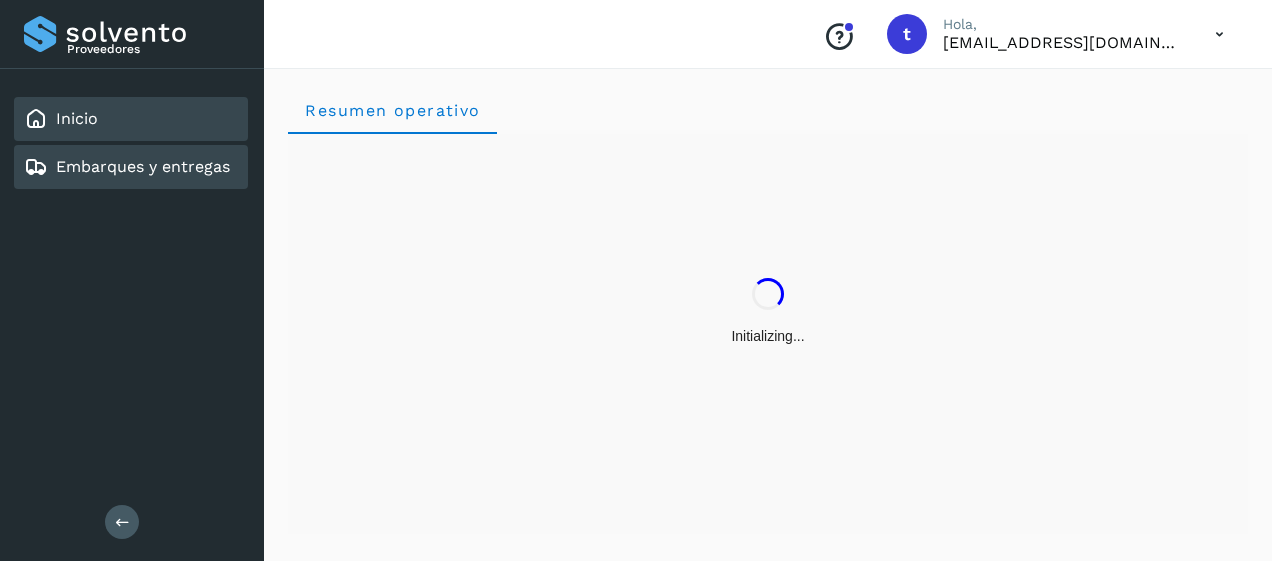 click on "Embarques y entregas" at bounding box center [143, 166] 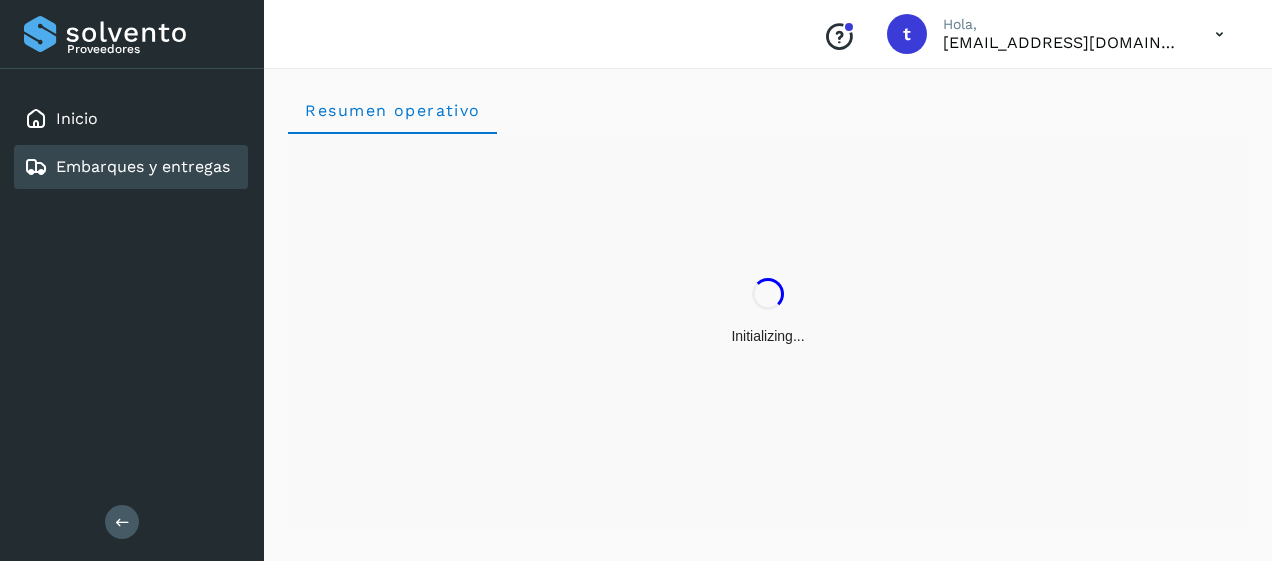 click on "Embarques y entregas" at bounding box center [143, 166] 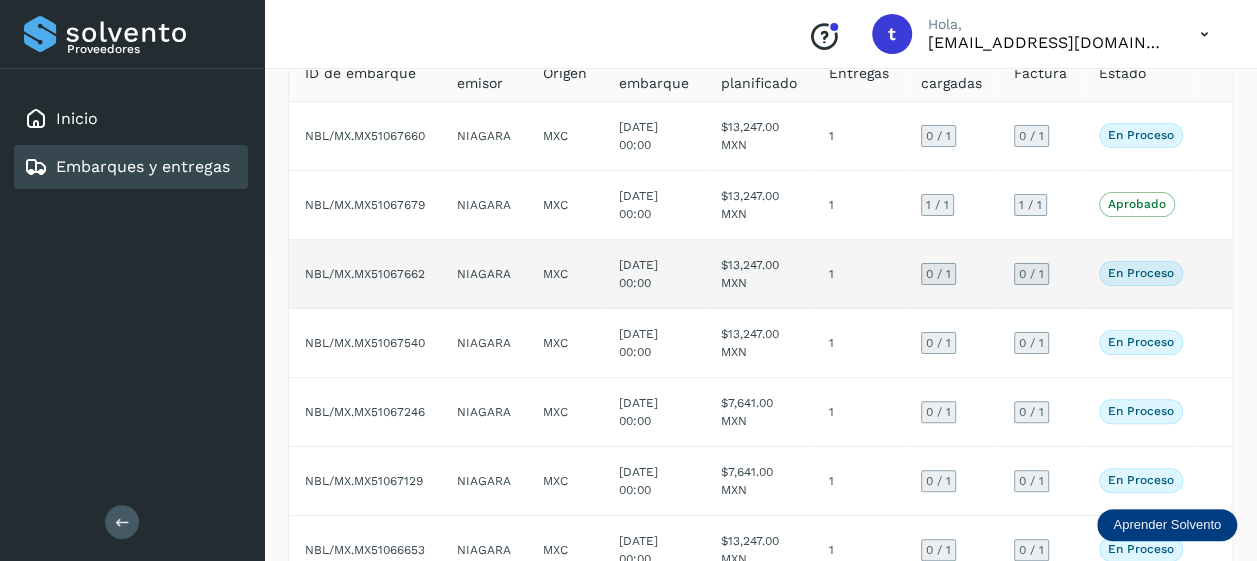 scroll, scrollTop: 0, scrollLeft: 0, axis: both 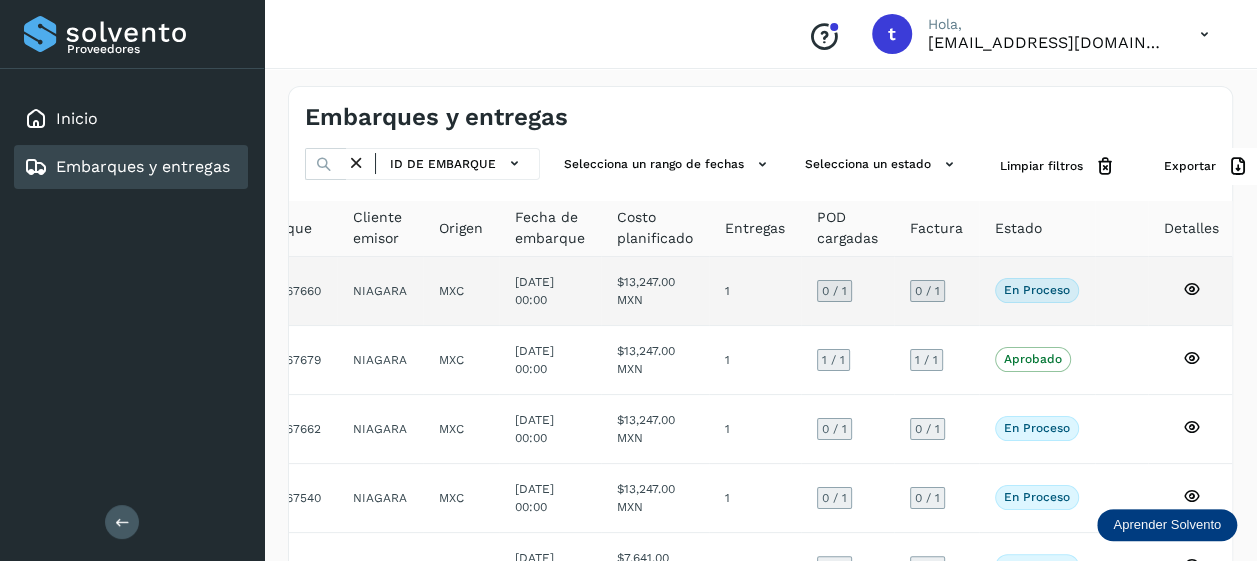 click 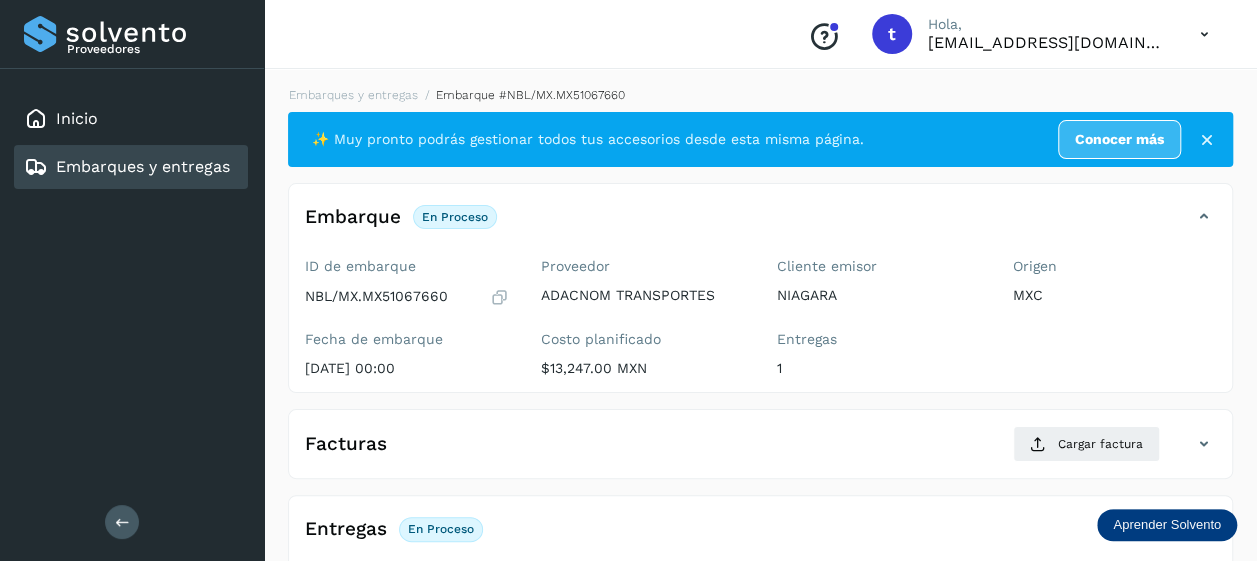 scroll, scrollTop: 384, scrollLeft: 0, axis: vertical 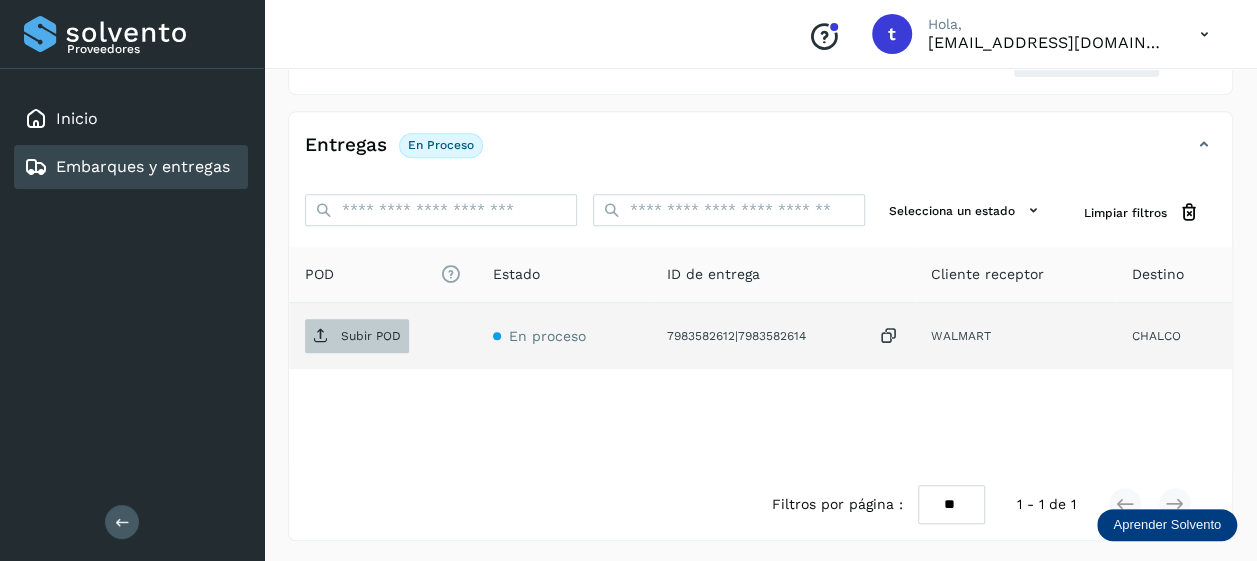 click on "Subir POD" at bounding box center [357, 336] 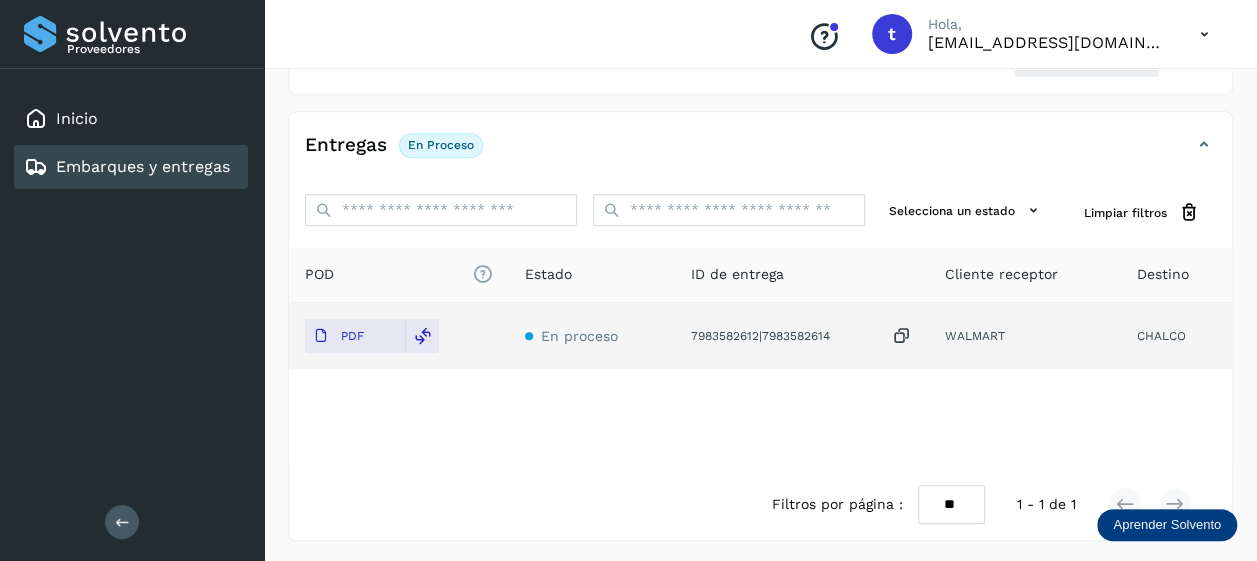scroll, scrollTop: 0, scrollLeft: 0, axis: both 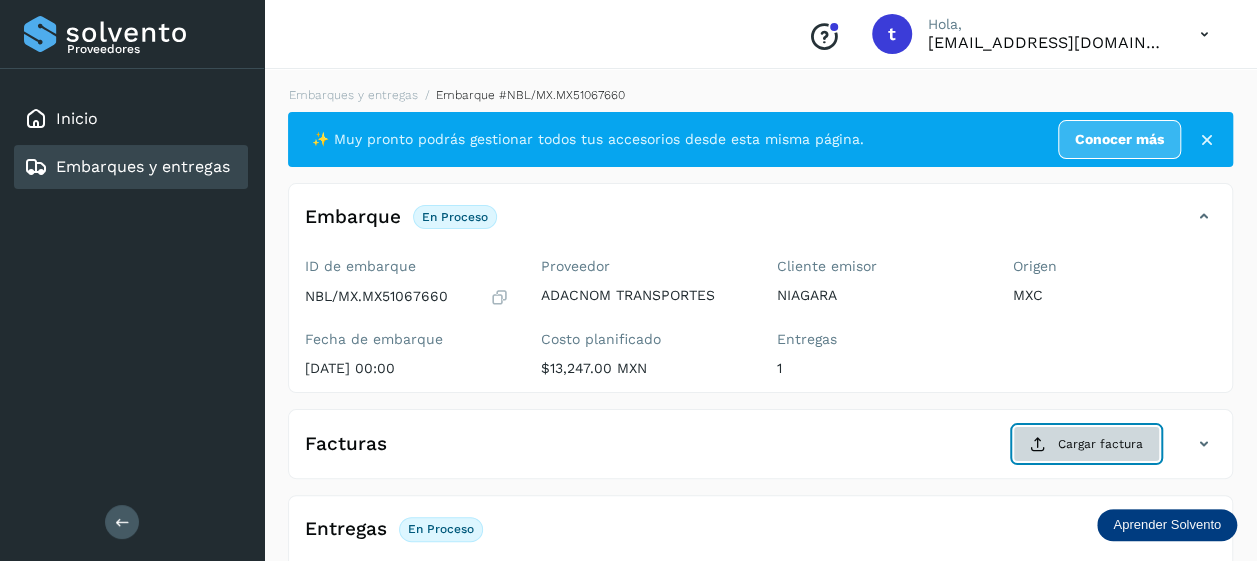 click on "Cargar factura" 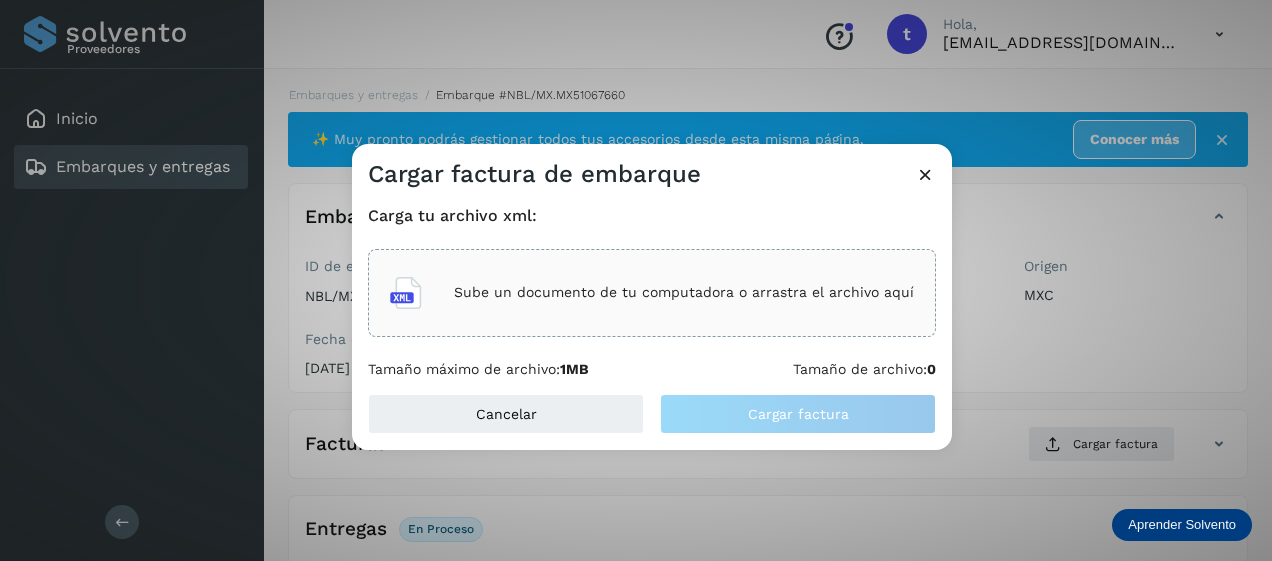 click on "Sube un documento de tu computadora o arrastra el archivo aquí" 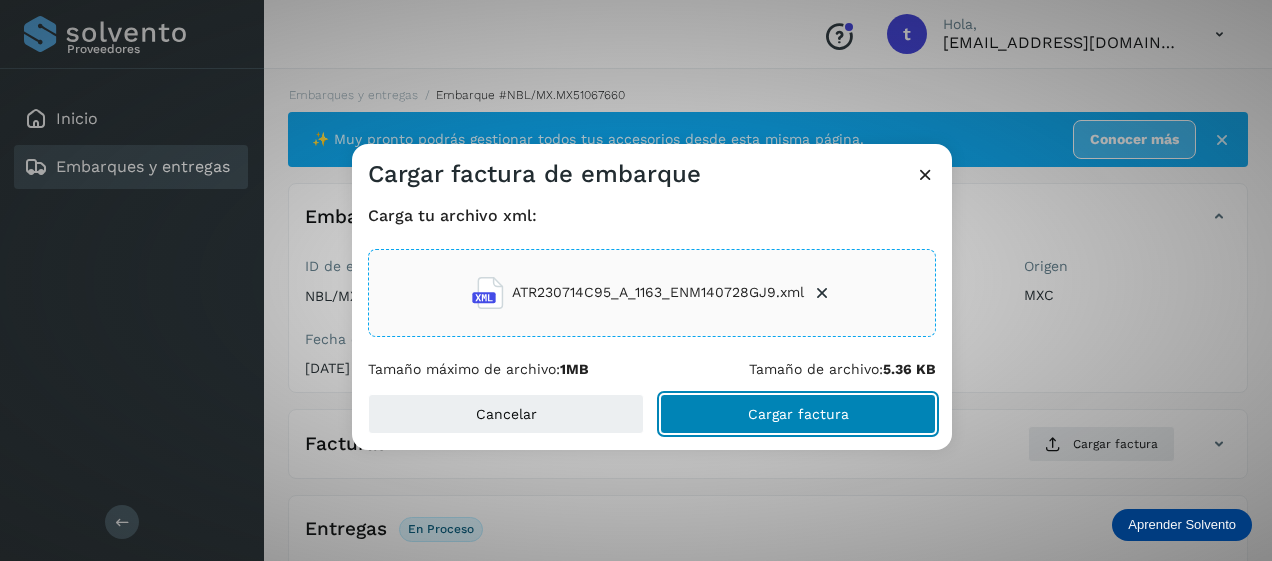 click on "Cargar factura" 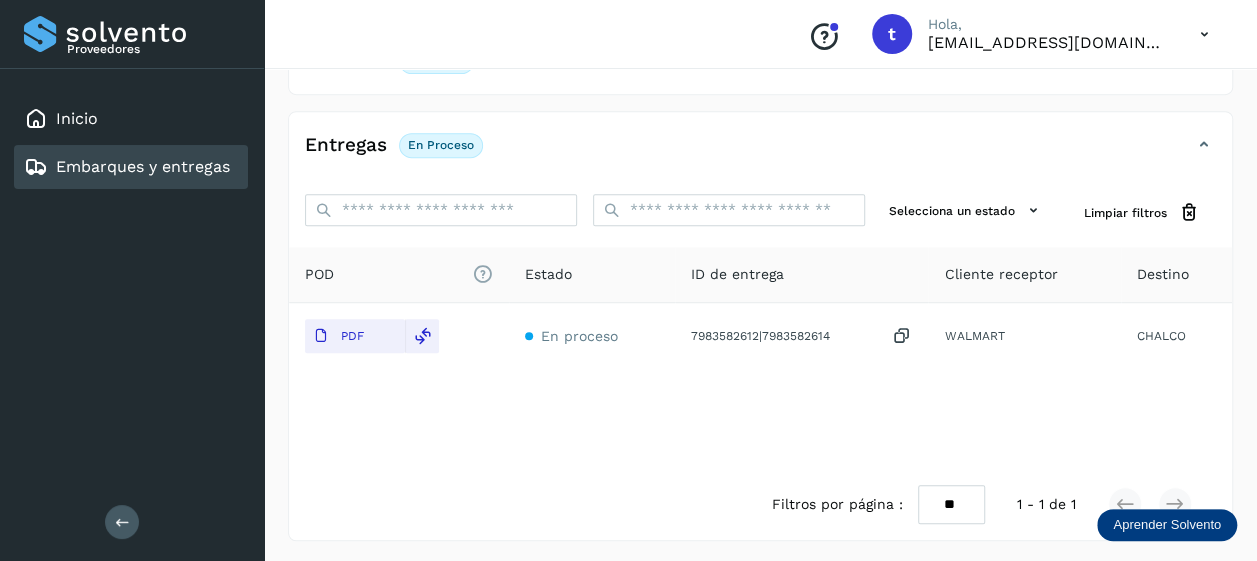 scroll, scrollTop: 0, scrollLeft: 0, axis: both 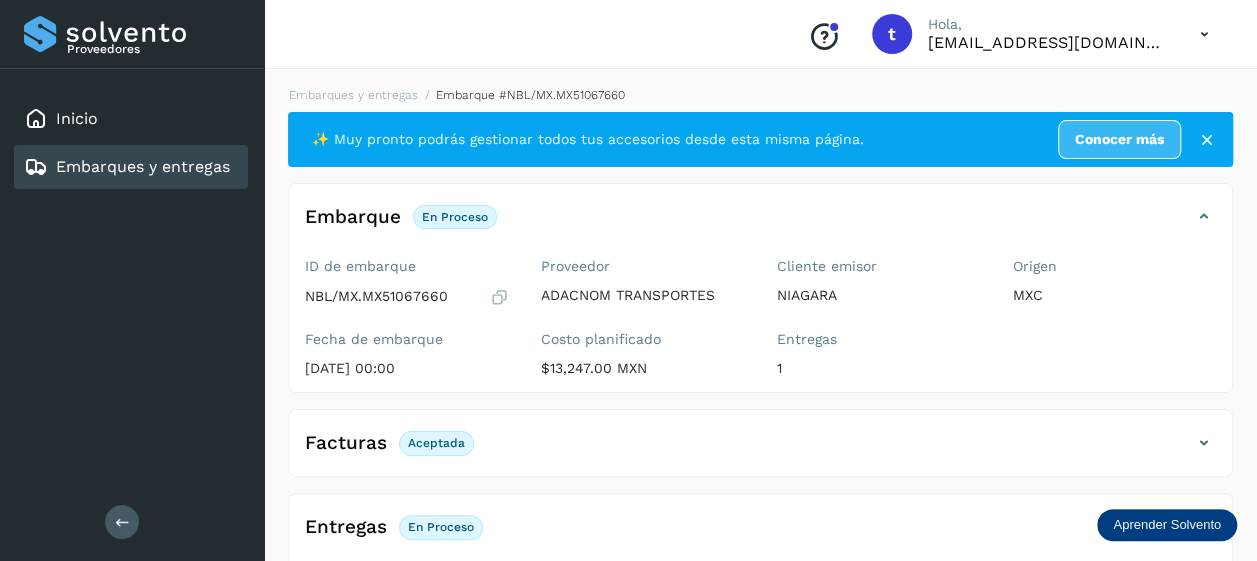 click on "Embarques y entregas" at bounding box center (143, 166) 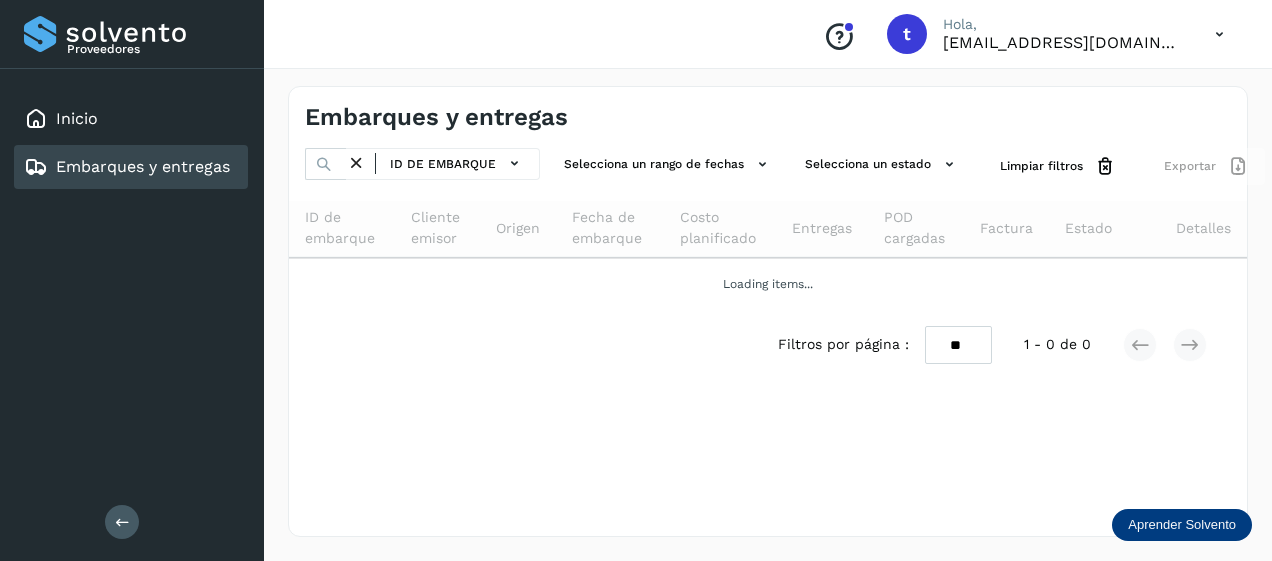click on "Embarques y entregas" at bounding box center [143, 166] 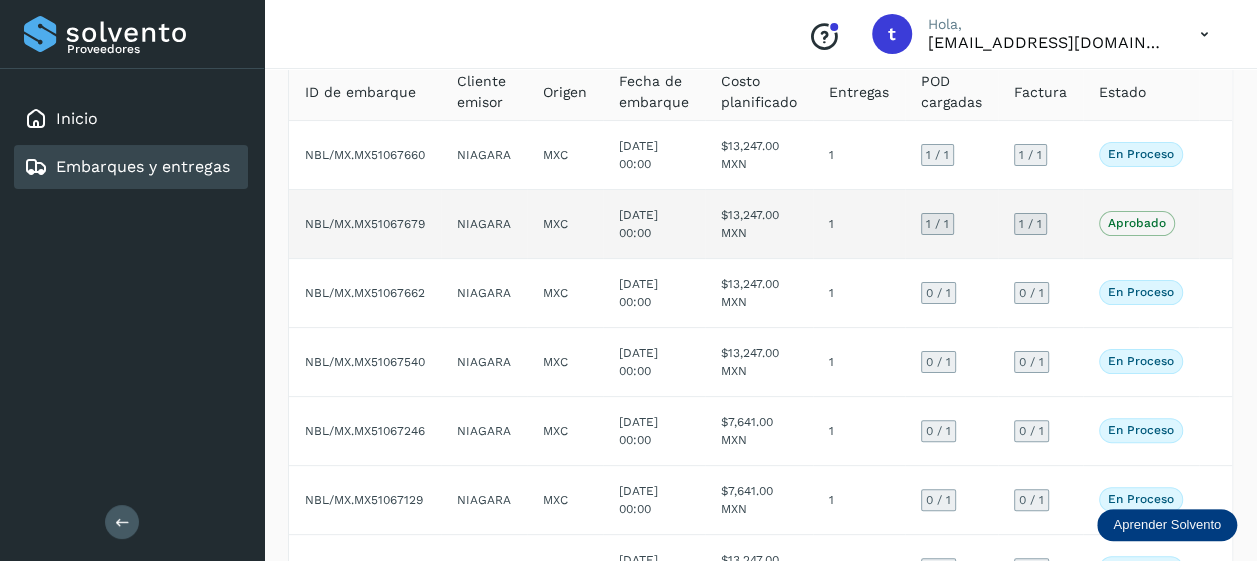 scroll, scrollTop: 128, scrollLeft: 0, axis: vertical 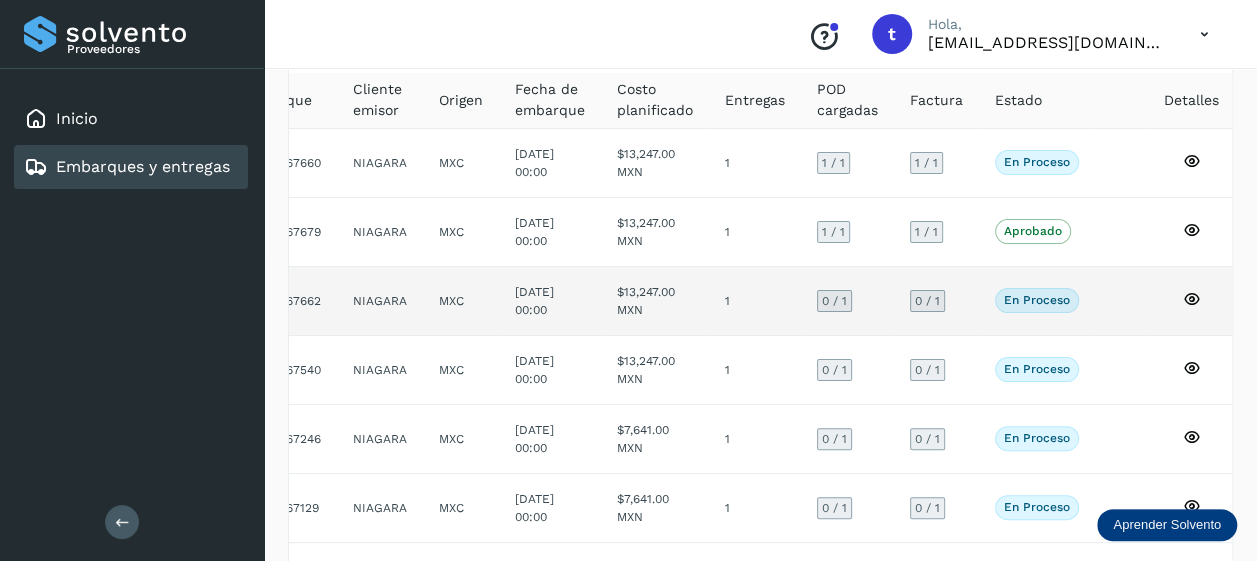click 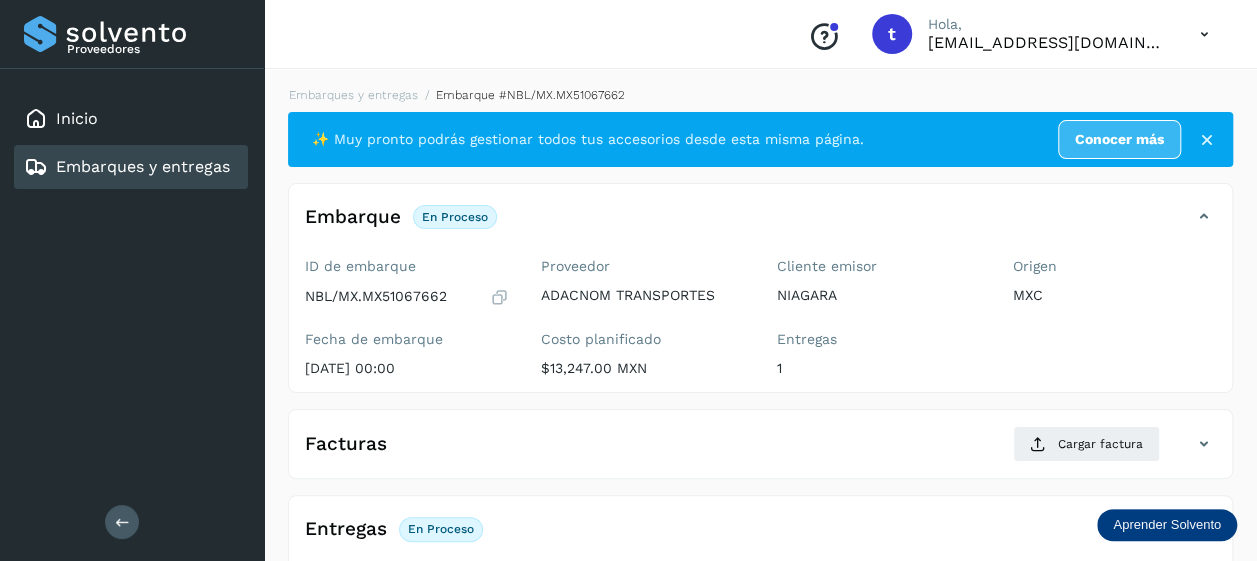 scroll, scrollTop: 384, scrollLeft: 0, axis: vertical 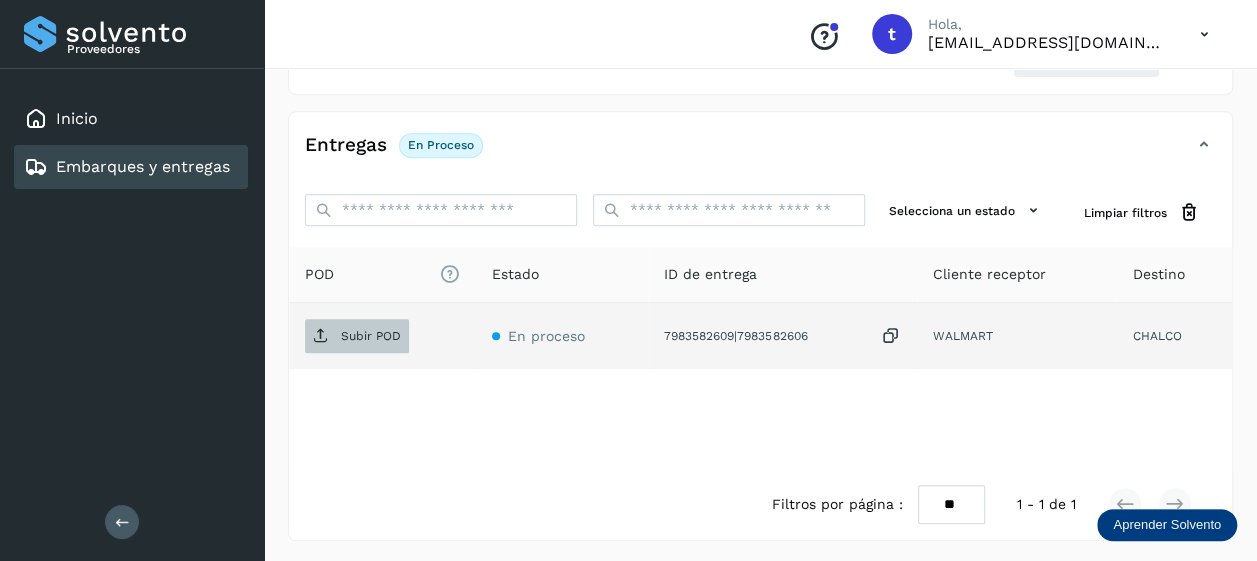 click on "Subir POD" at bounding box center [371, 336] 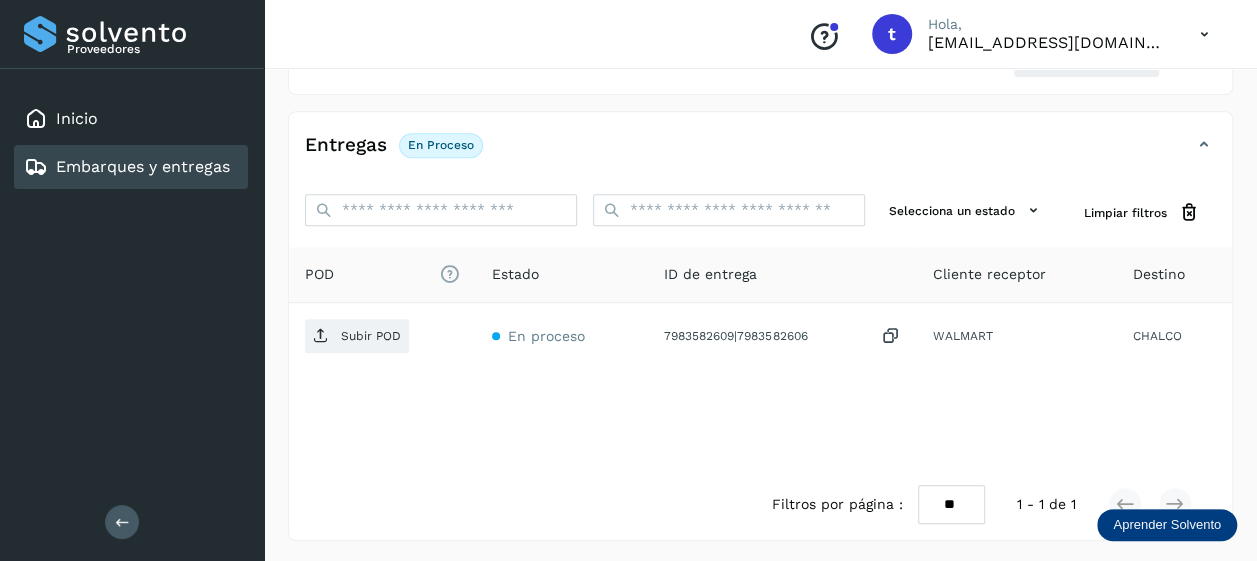 click on "Embarques y entregas" at bounding box center (143, 166) 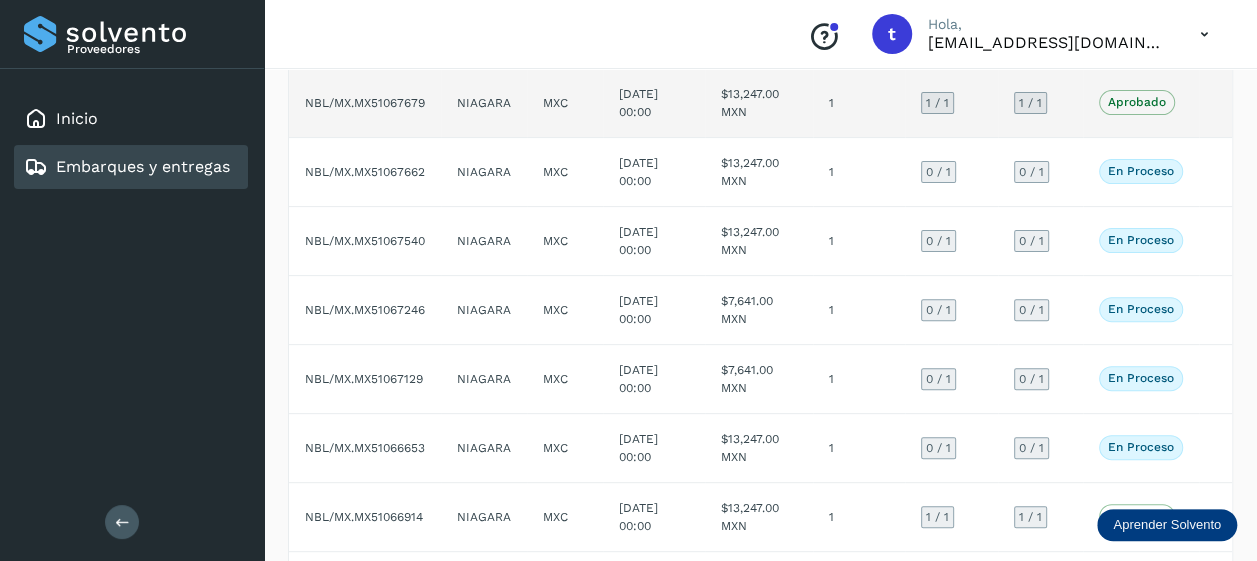 scroll, scrollTop: 290, scrollLeft: 0, axis: vertical 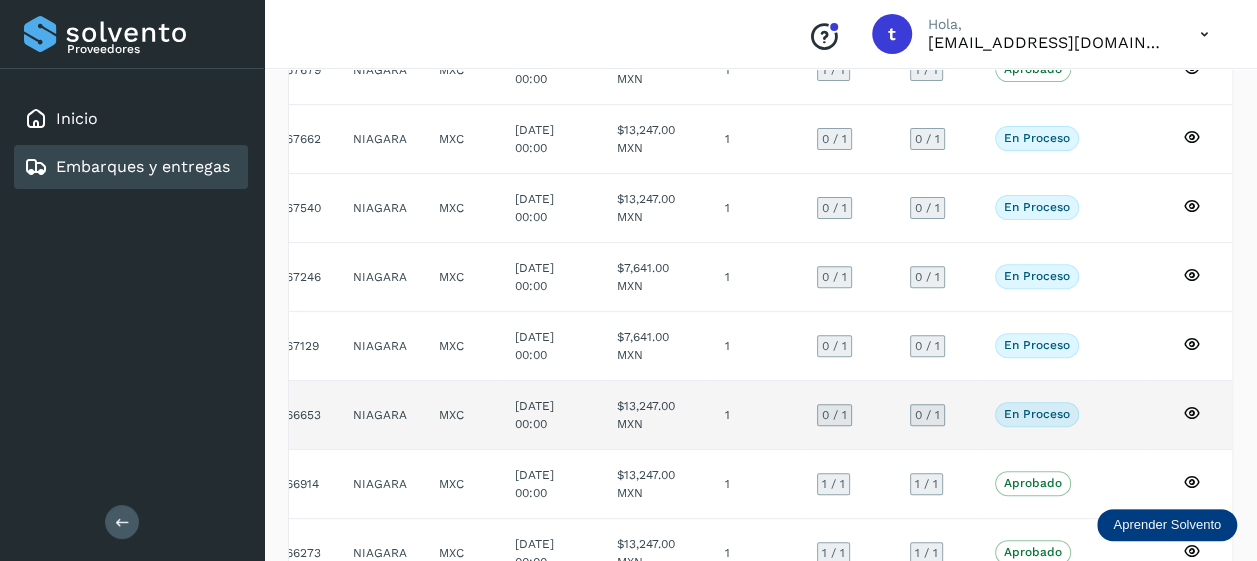 click 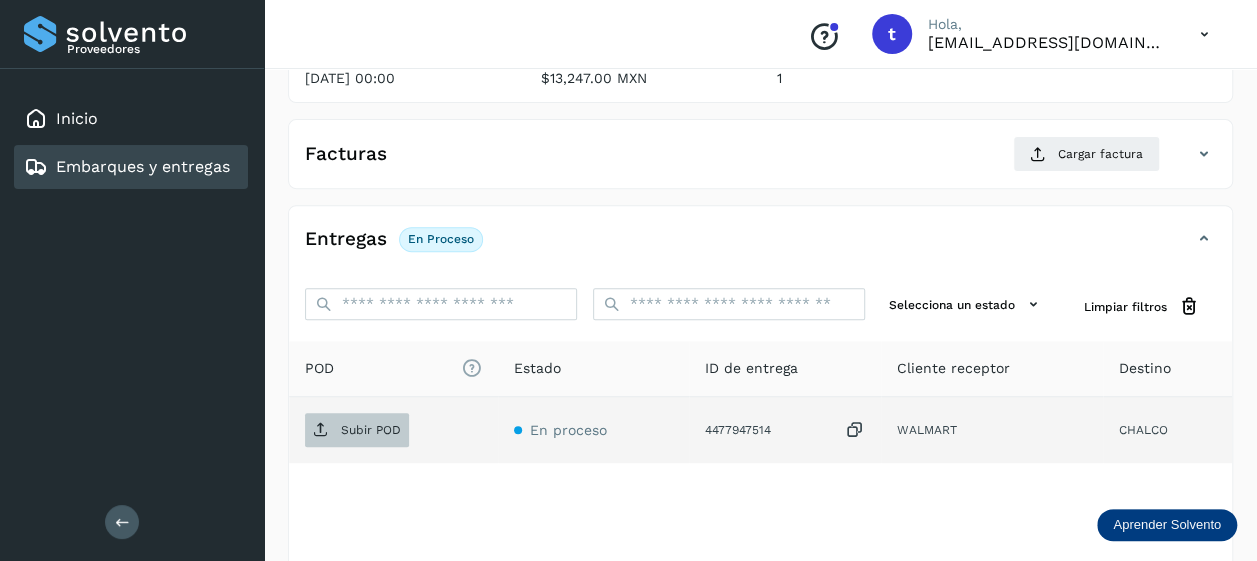 click on "Subir POD" at bounding box center [371, 430] 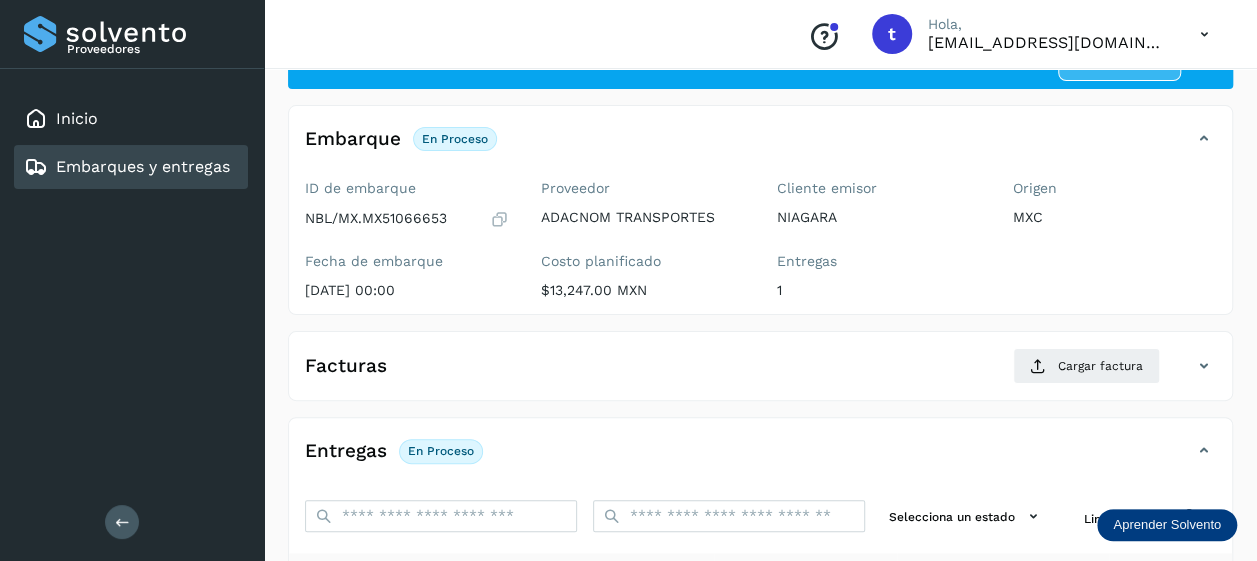 scroll, scrollTop: 21, scrollLeft: 0, axis: vertical 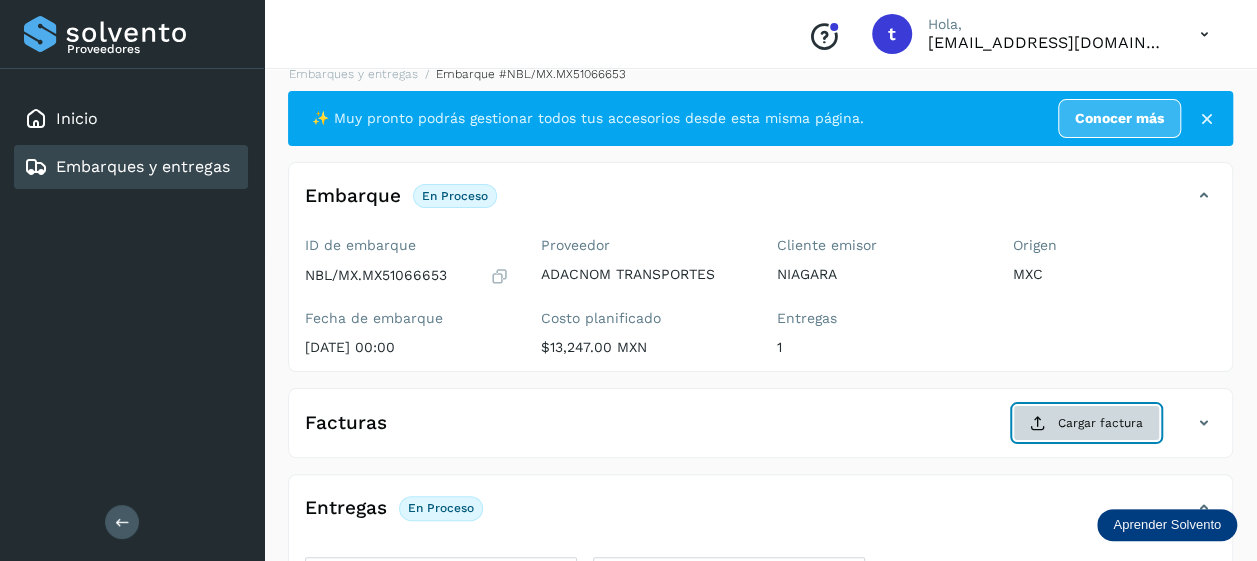 click on "Cargar factura" 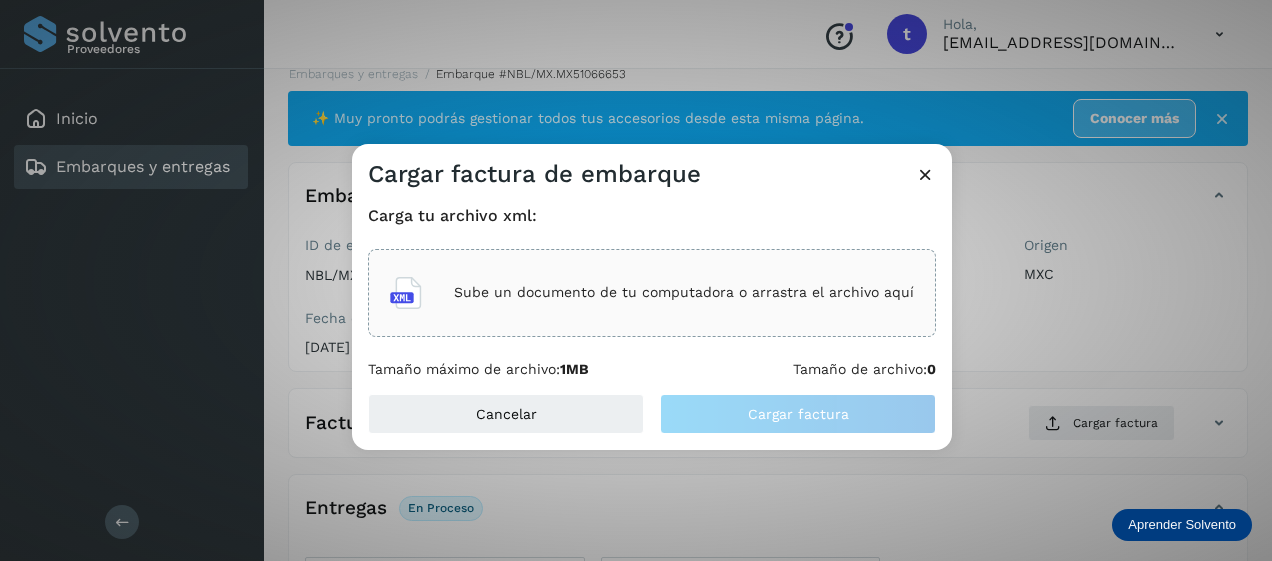 click on "Sube un documento de tu computadora o arrastra el archivo aquí" 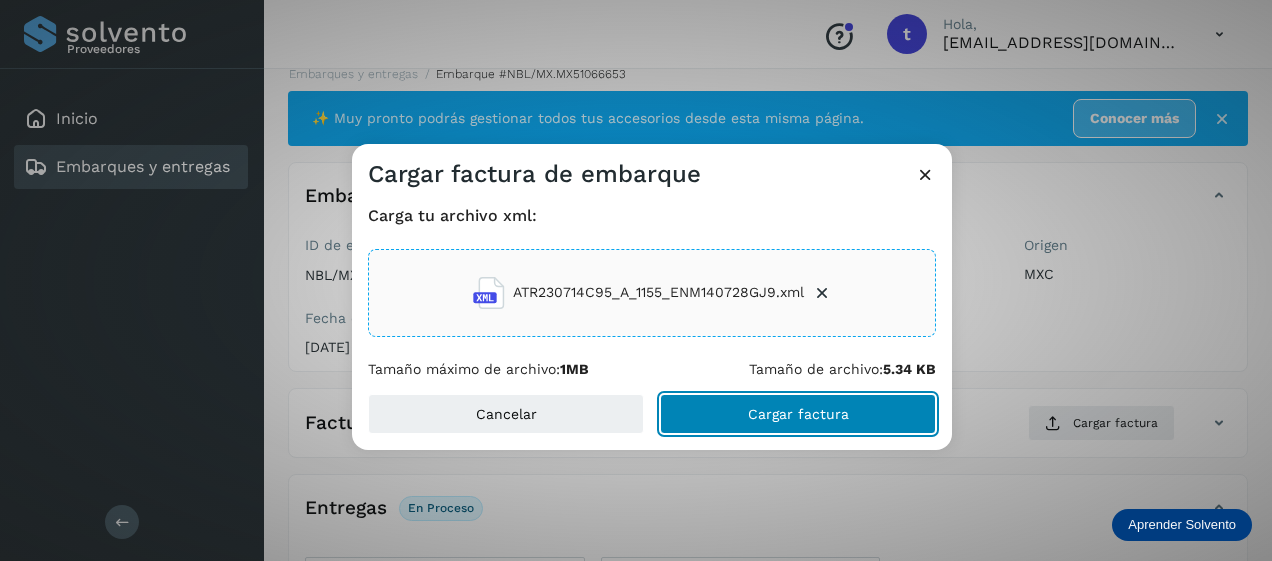 click on "Cargar factura" 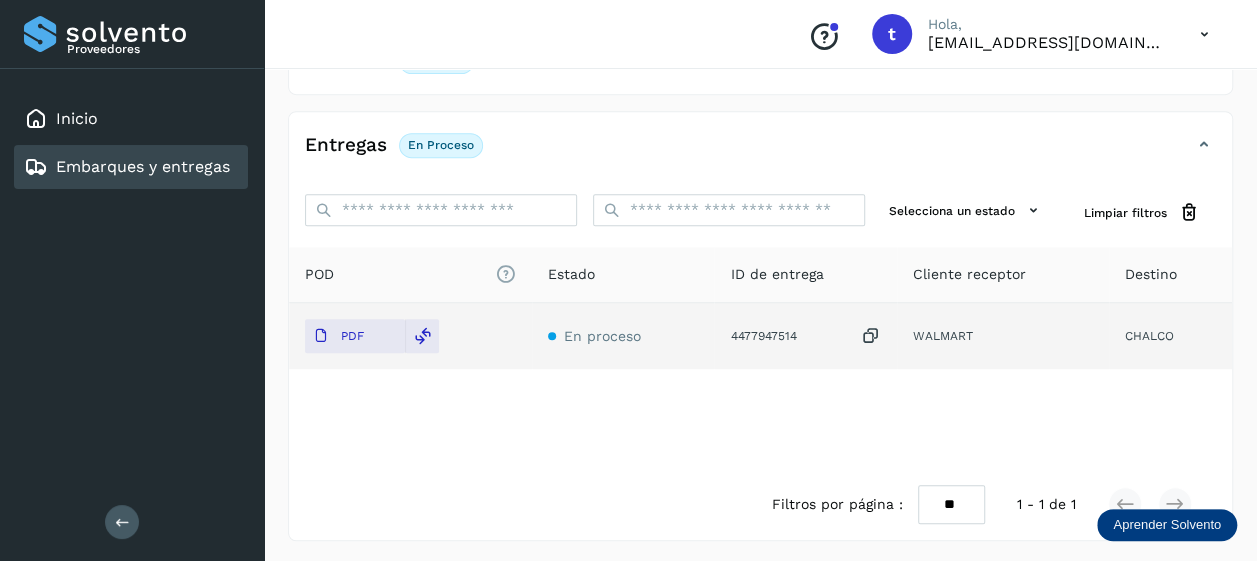 scroll, scrollTop: 0, scrollLeft: 0, axis: both 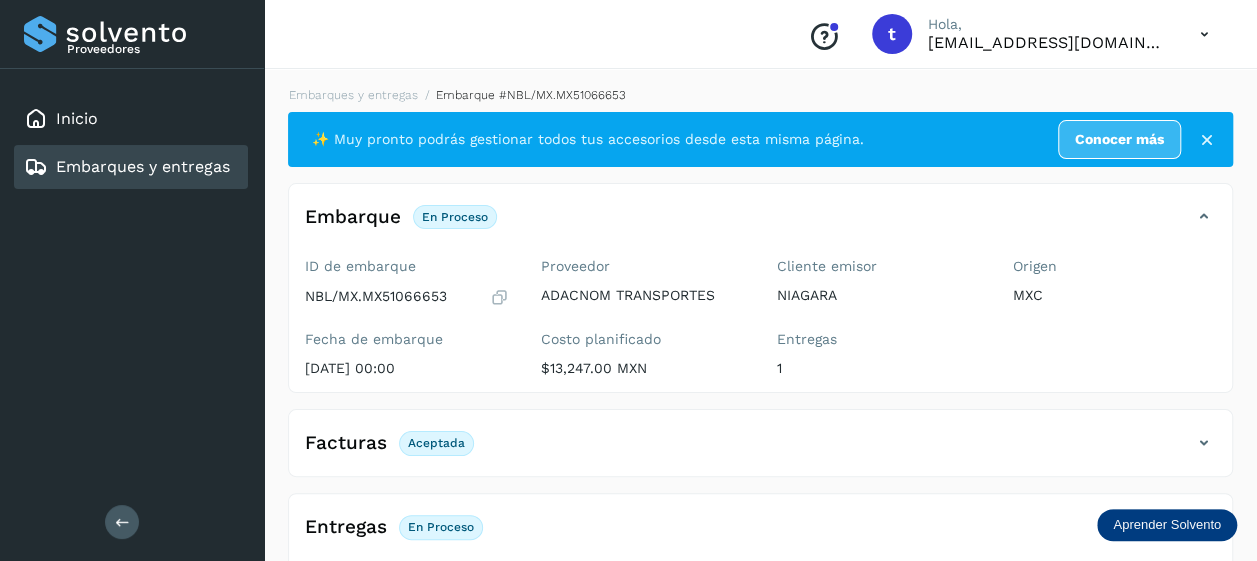 click on "Embarques y entregas" at bounding box center (143, 166) 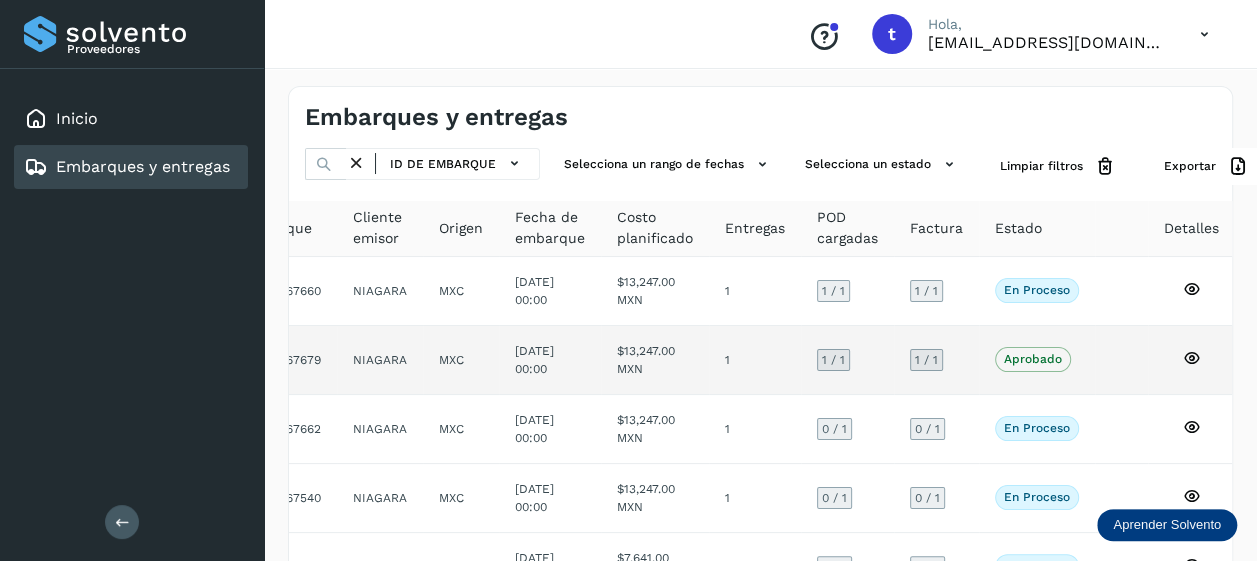 scroll, scrollTop: 0, scrollLeft: 0, axis: both 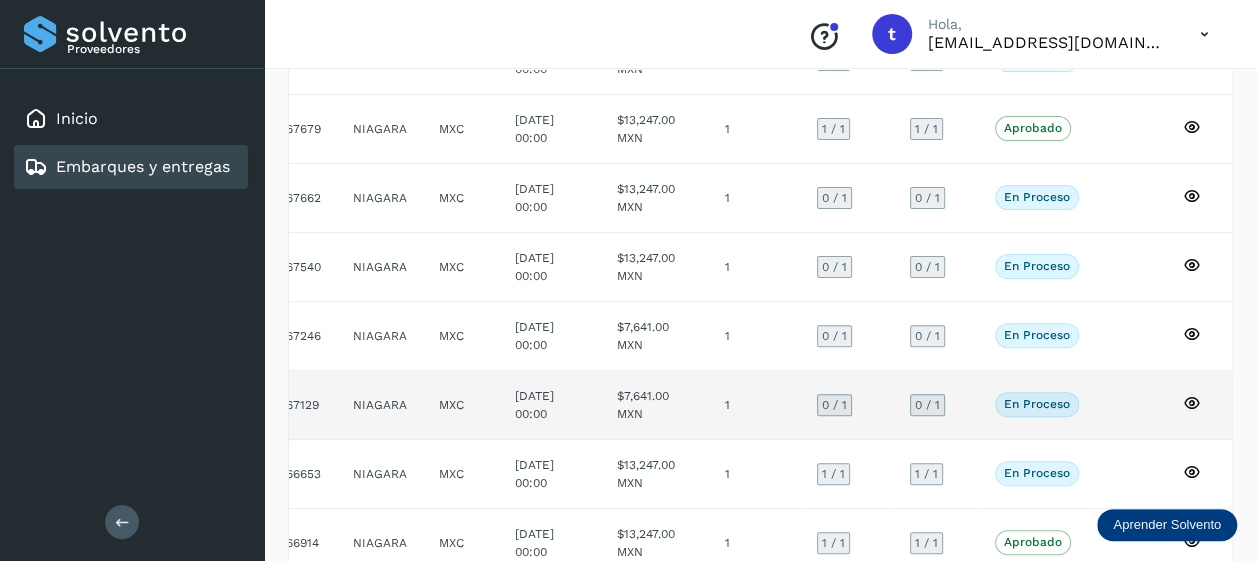 click 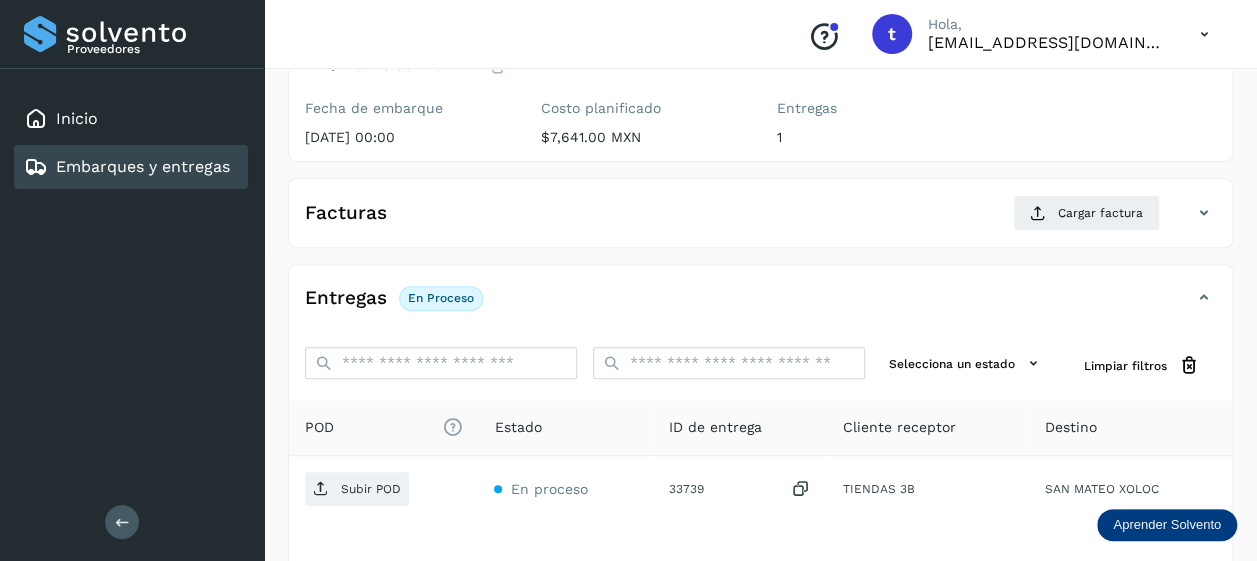 scroll, scrollTop: 384, scrollLeft: 0, axis: vertical 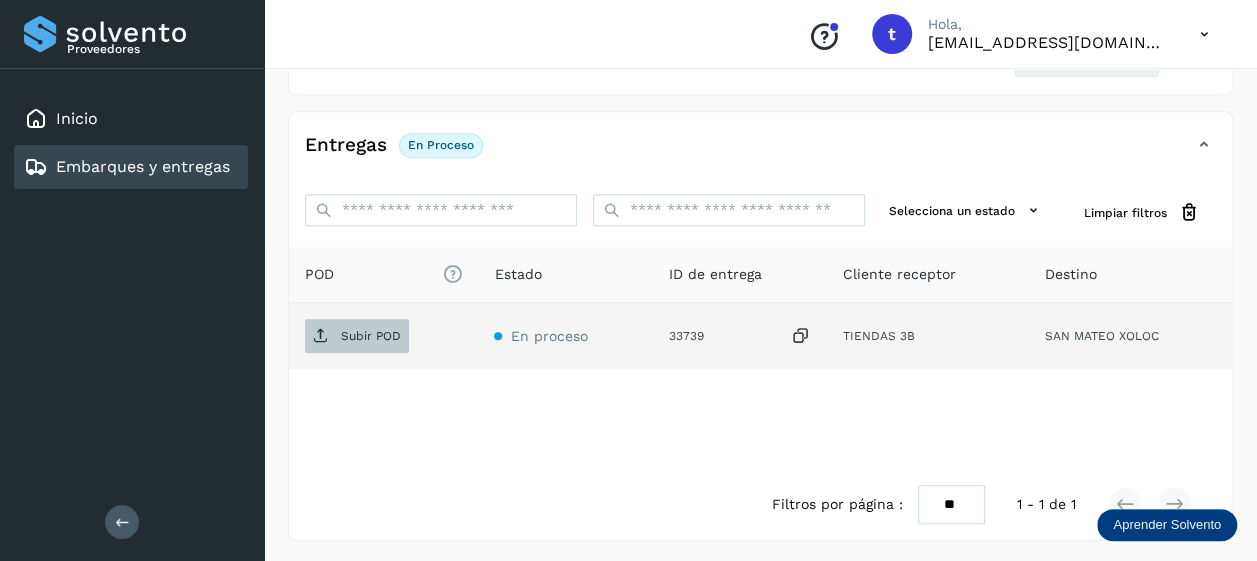 click on "Subir POD" at bounding box center [371, 336] 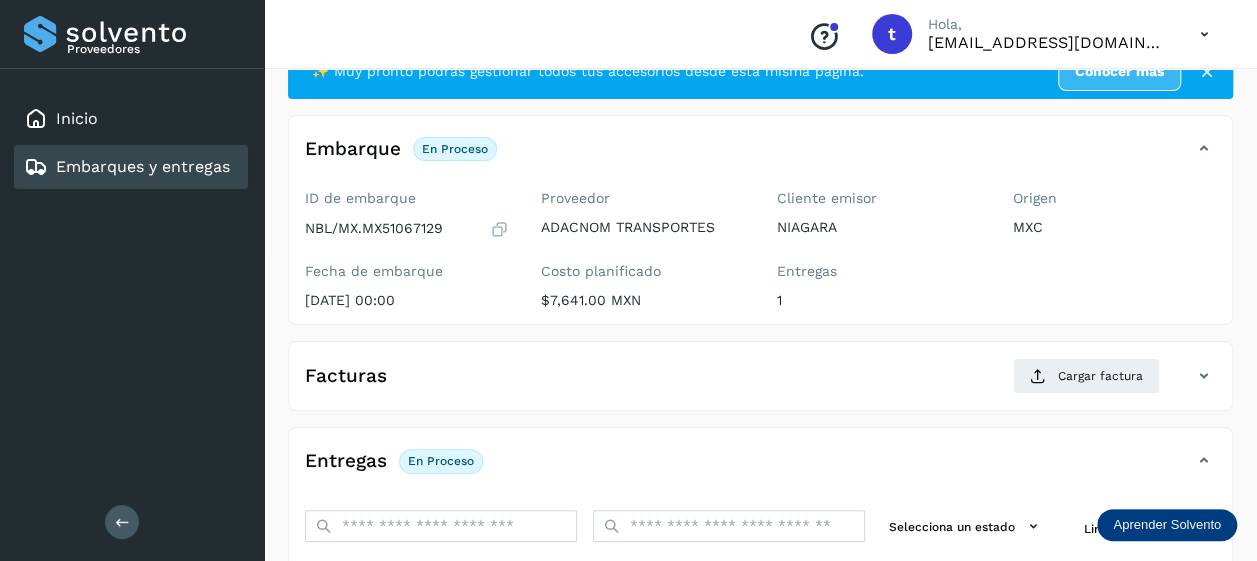 scroll, scrollTop: 67, scrollLeft: 0, axis: vertical 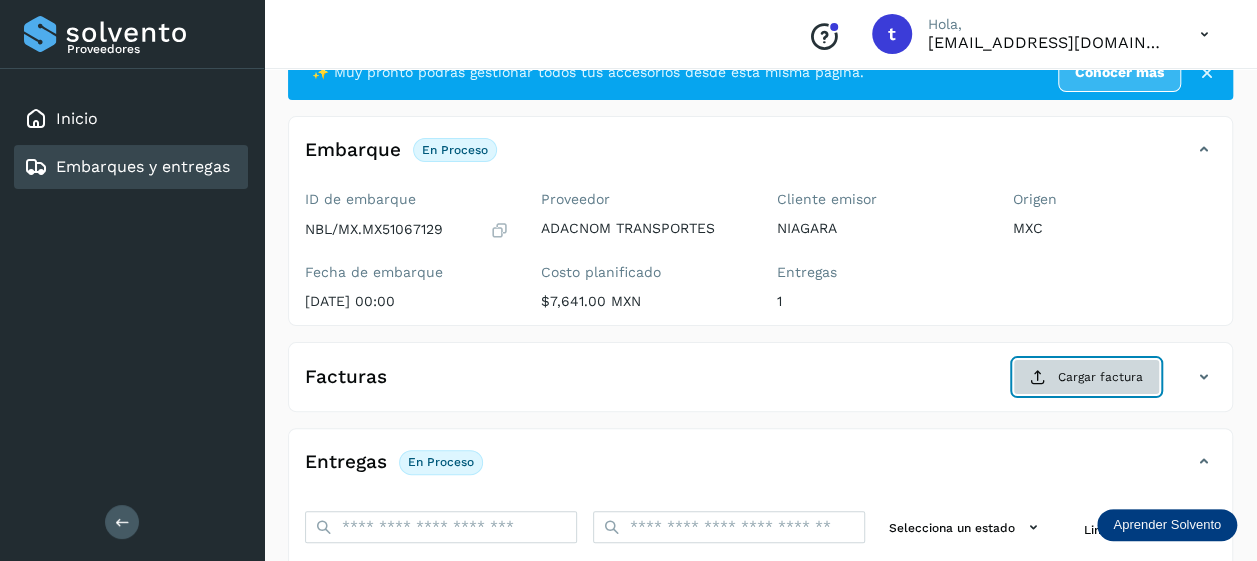 click on "Cargar factura" 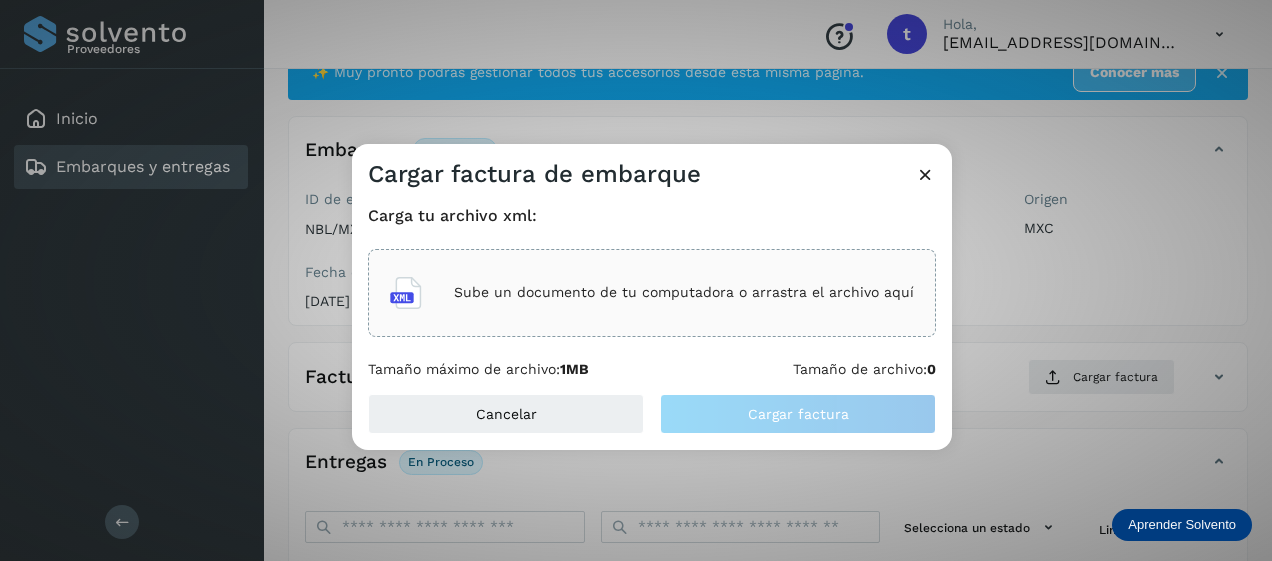 click on "Sube un documento de tu computadora o arrastra el archivo aquí" at bounding box center [684, 292] 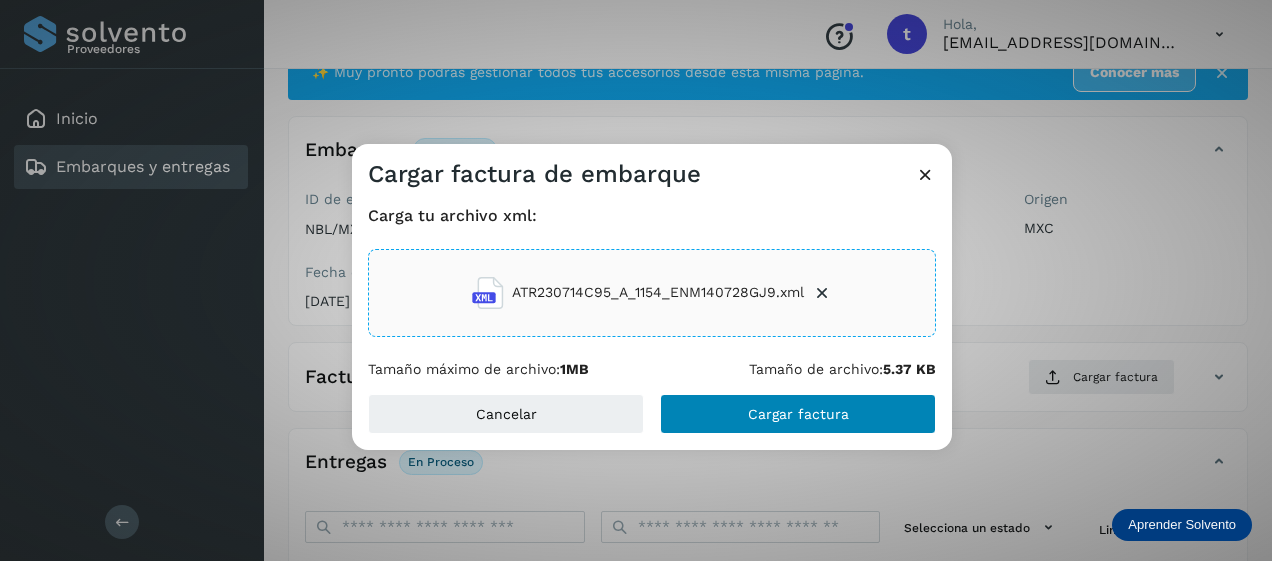 click on "Cargar factura" 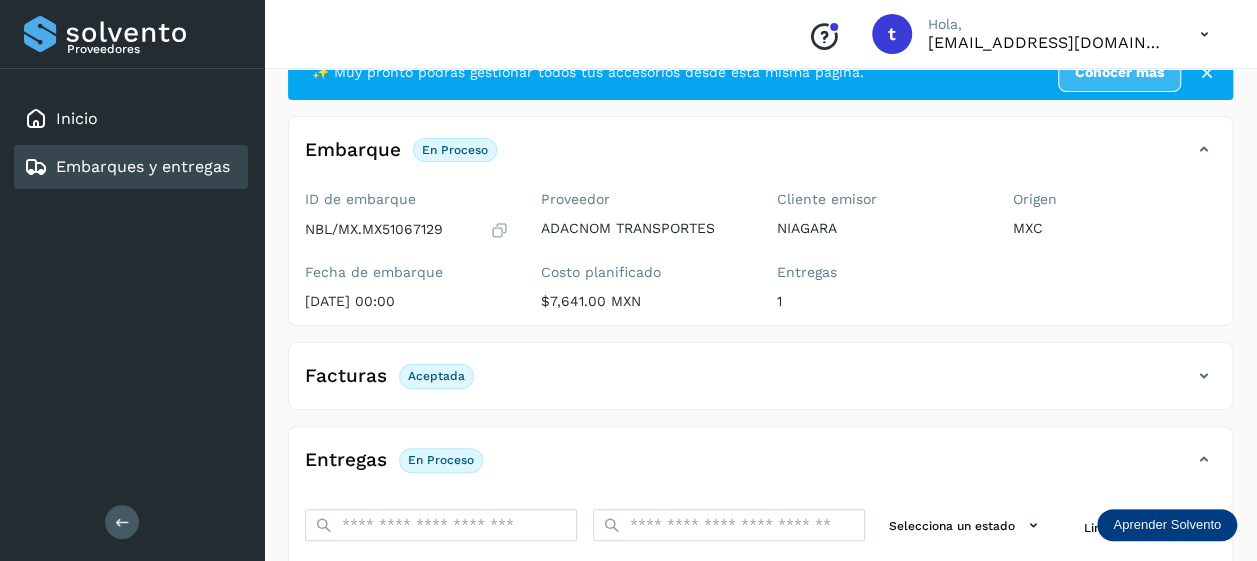 click on "Embarques y entregas" at bounding box center (143, 166) 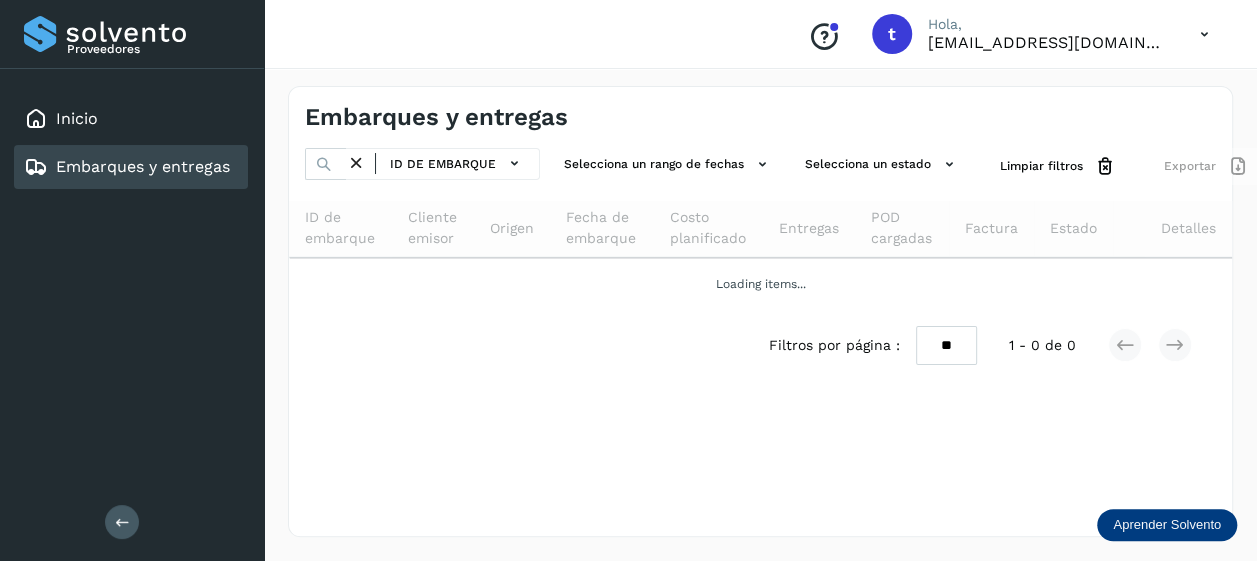scroll, scrollTop: 0, scrollLeft: 0, axis: both 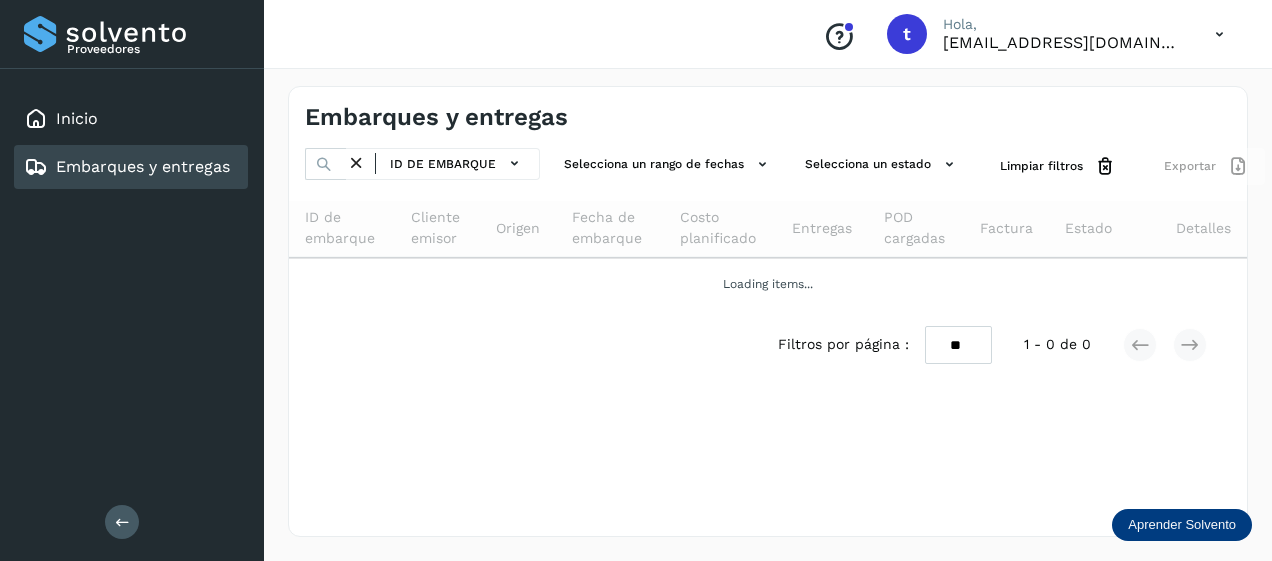 click on "Embarques y entregas" at bounding box center [143, 166] 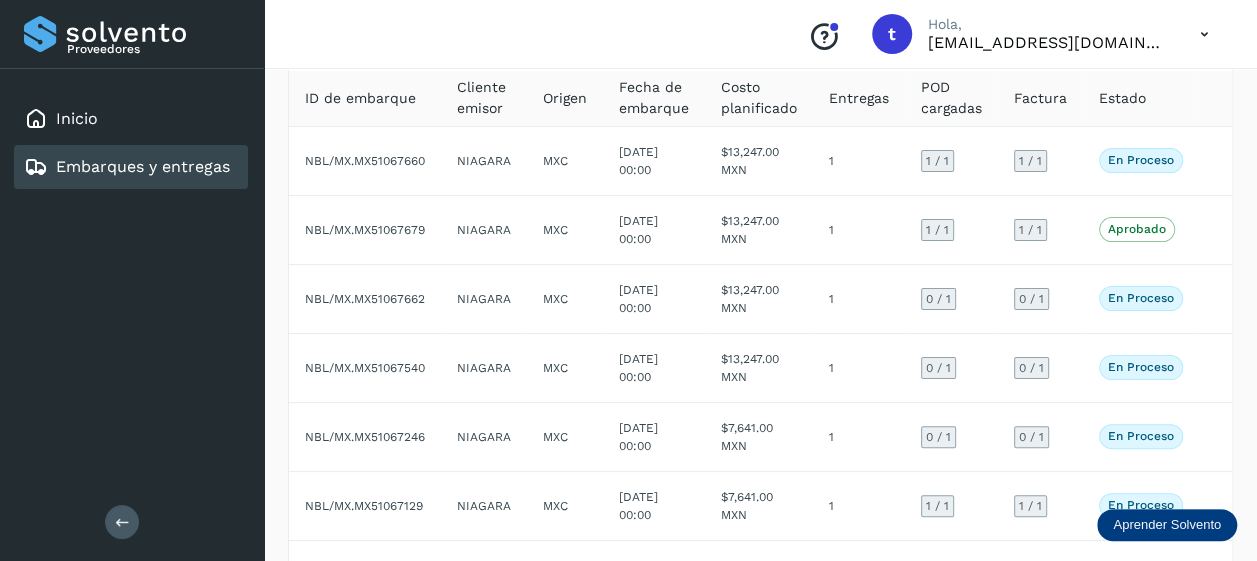 scroll, scrollTop: 136, scrollLeft: 0, axis: vertical 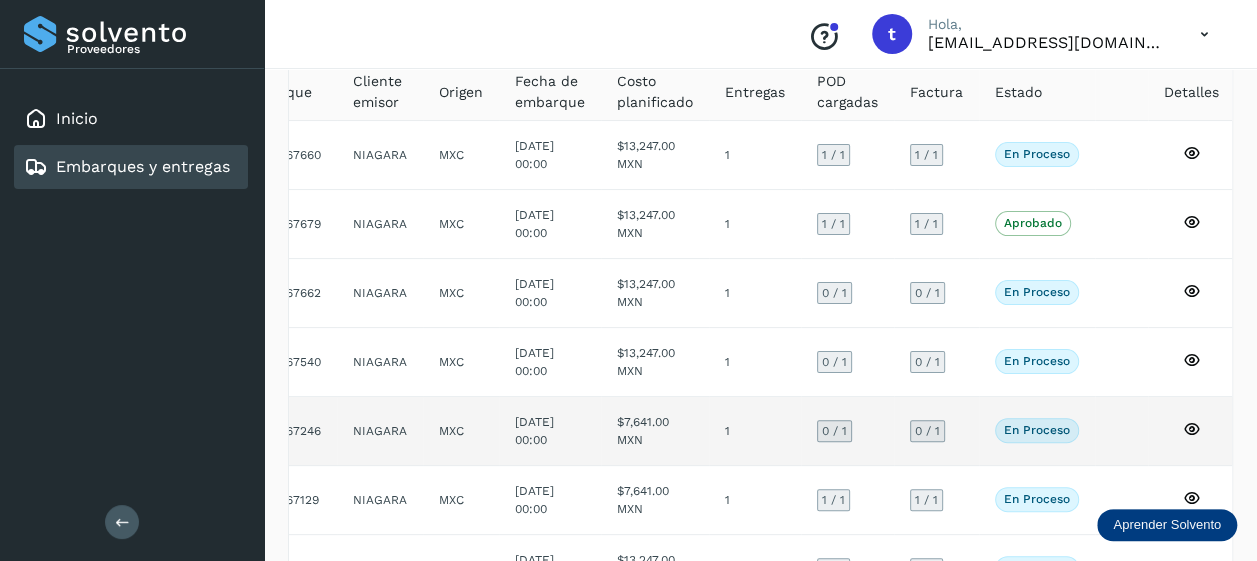click 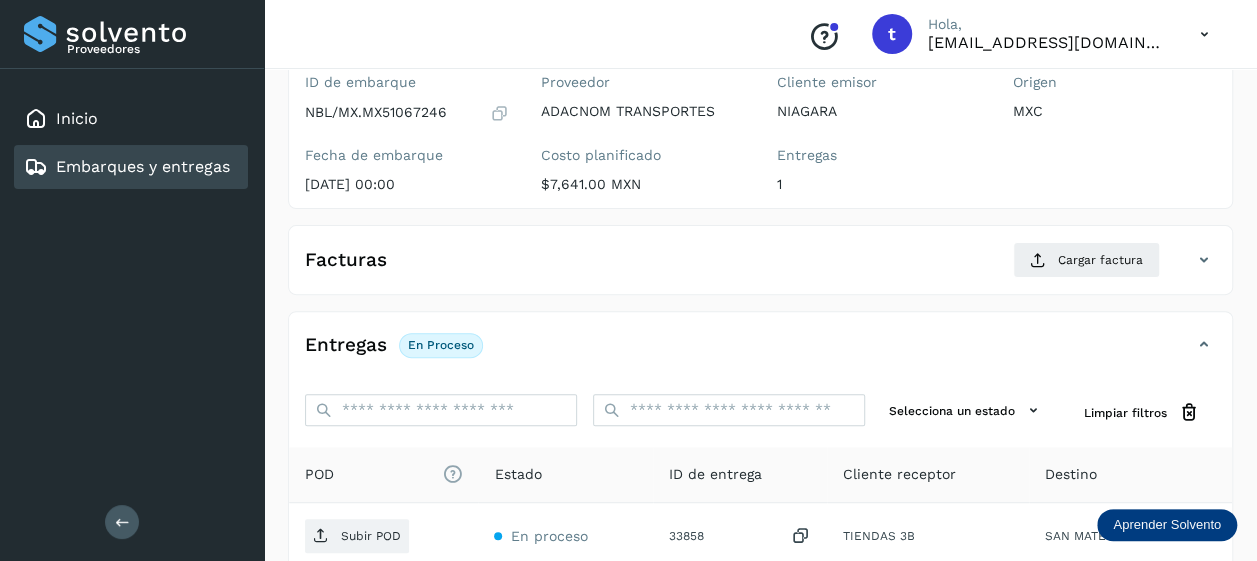 scroll, scrollTop: 384, scrollLeft: 0, axis: vertical 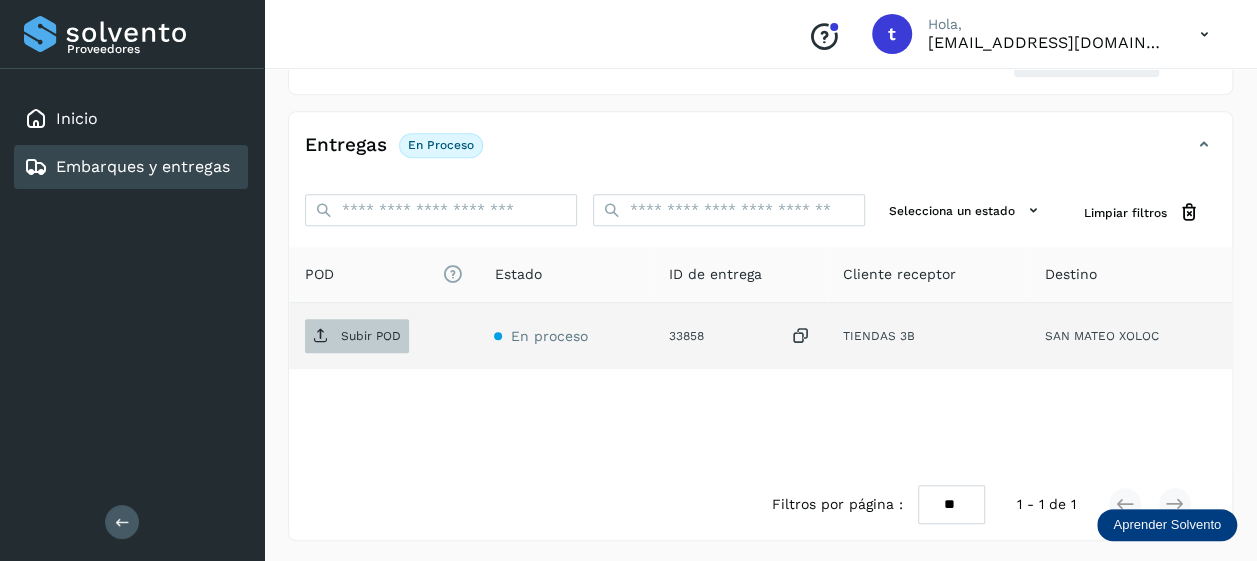 click on "Subir POD" at bounding box center [357, 336] 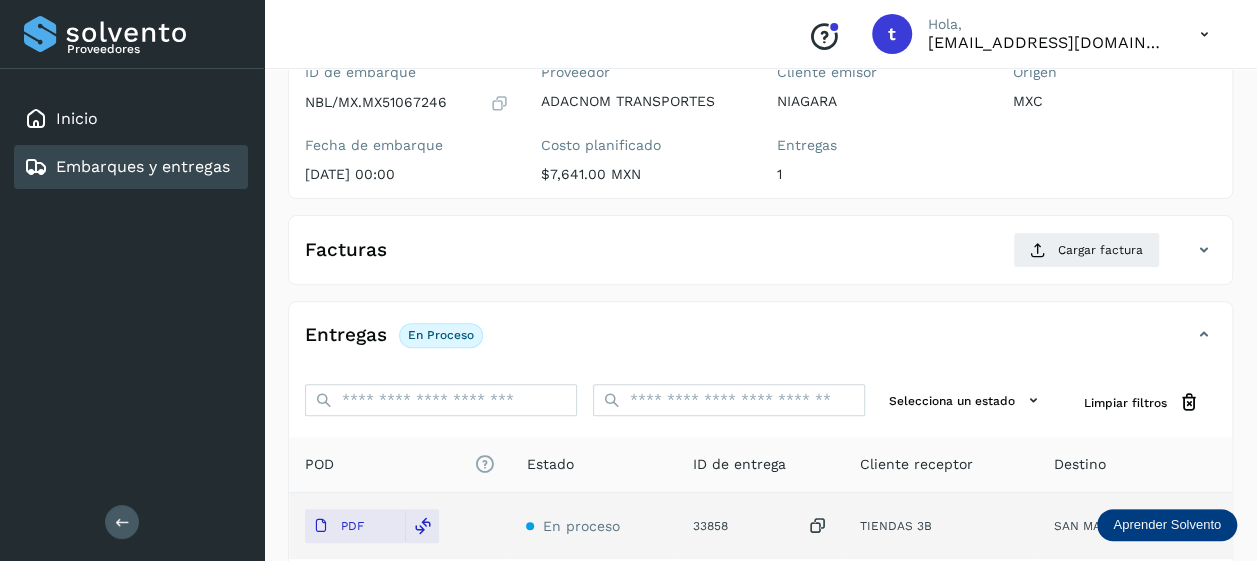 scroll, scrollTop: 192, scrollLeft: 0, axis: vertical 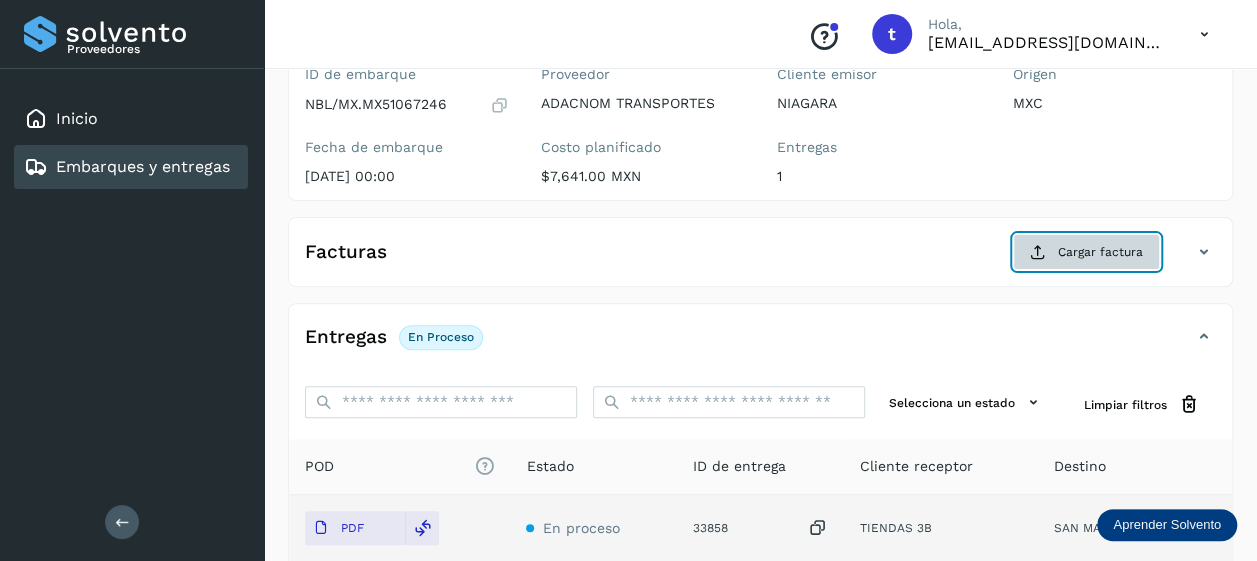 click on "Cargar factura" 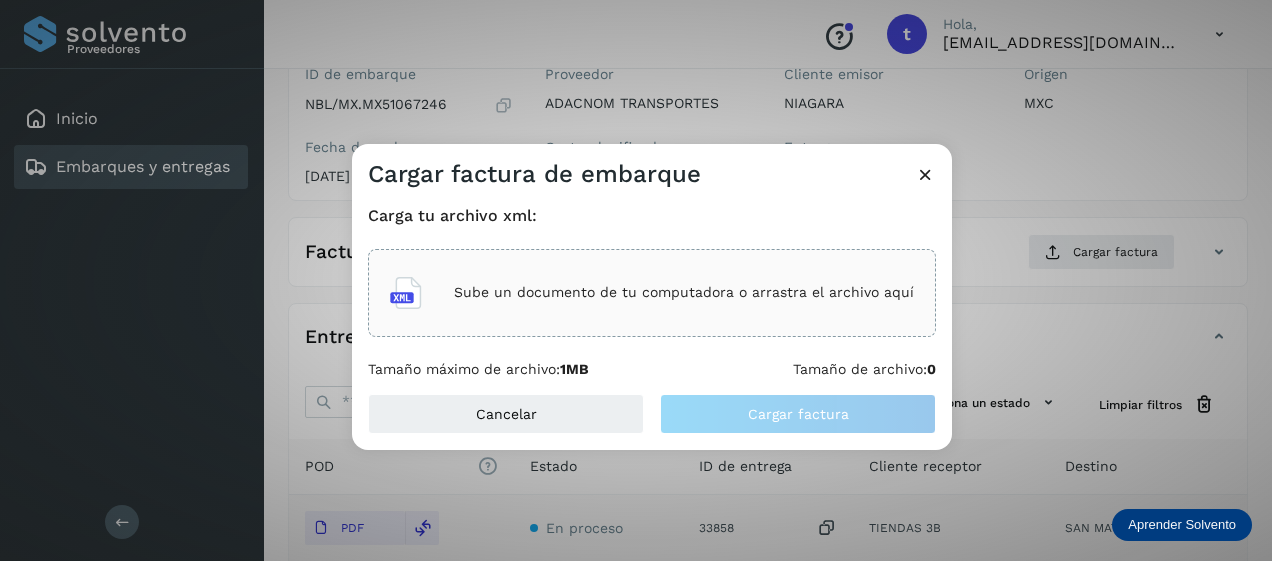 click on "Sube un documento de tu computadora o arrastra el archivo aquí" at bounding box center [684, 292] 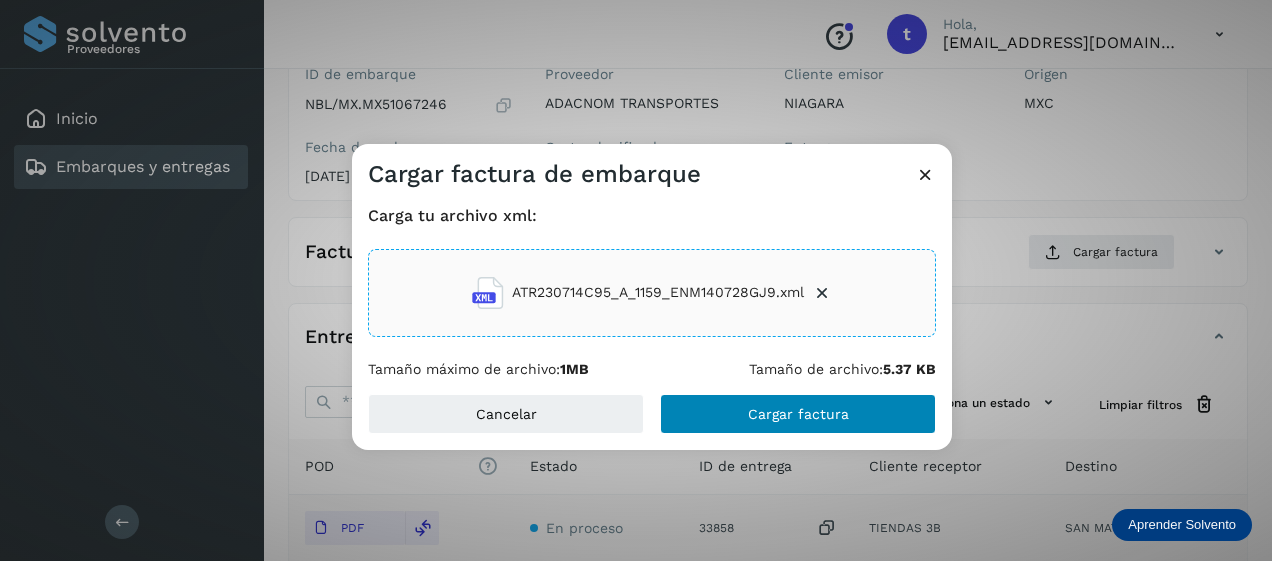 click on "Cargar factura" 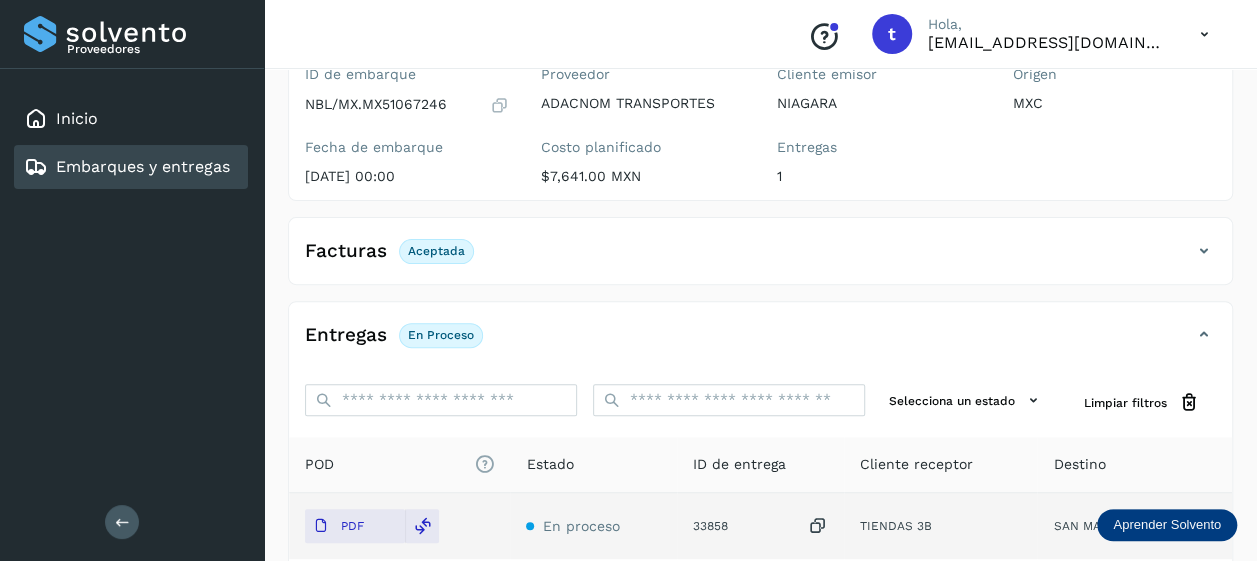click on "Embarques y entregas" at bounding box center (143, 166) 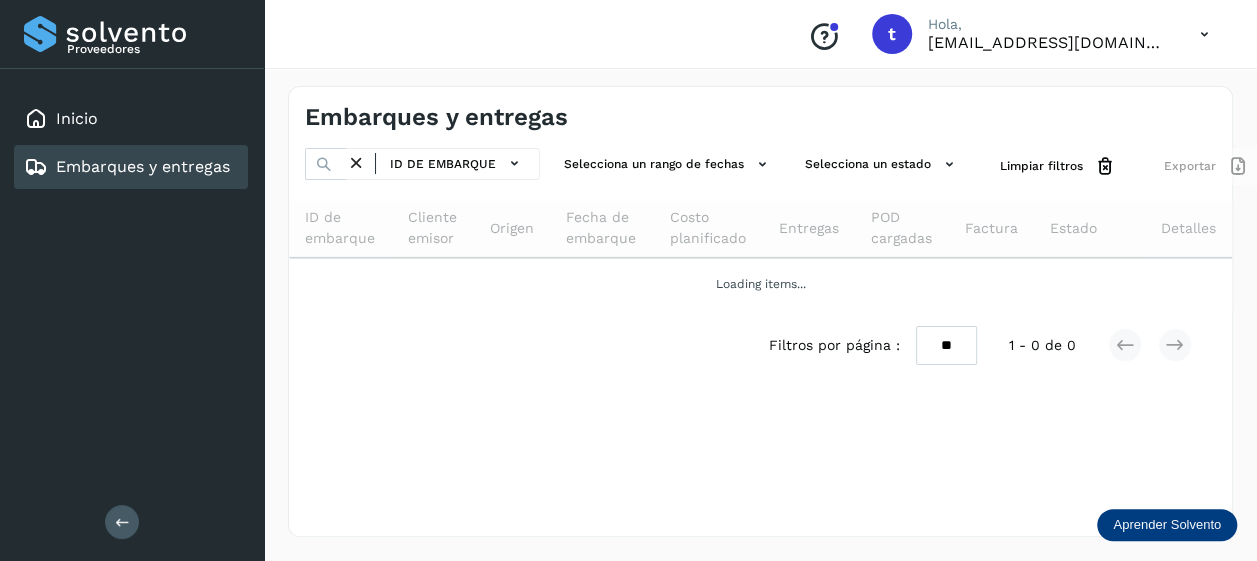 scroll, scrollTop: 0, scrollLeft: 0, axis: both 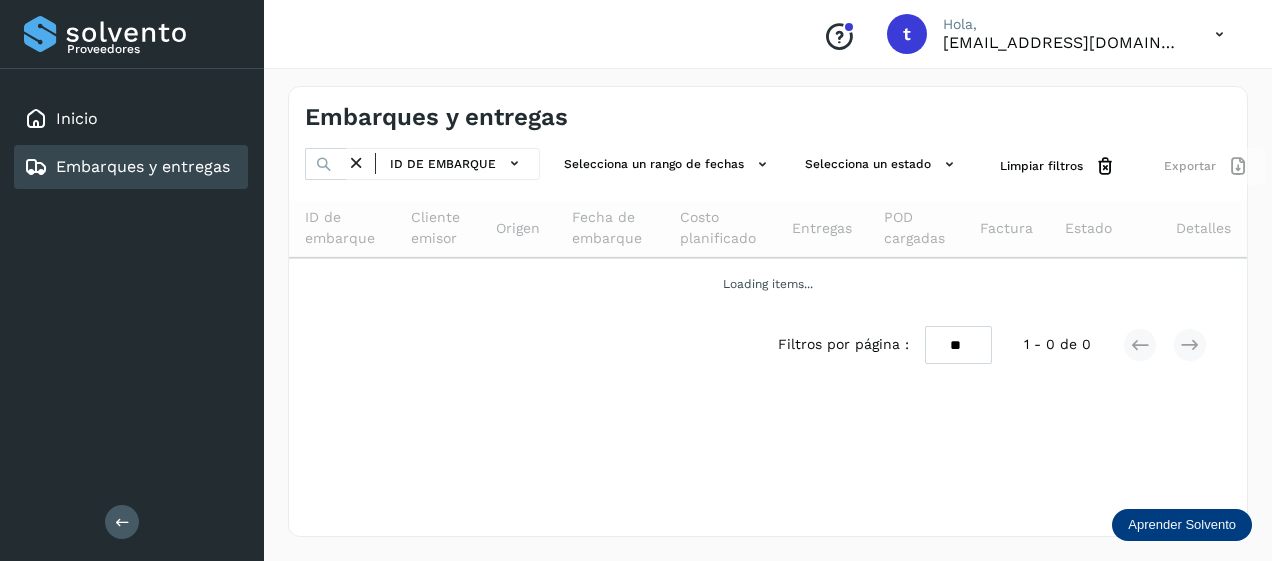 click on "Embarques y entregas" at bounding box center (143, 166) 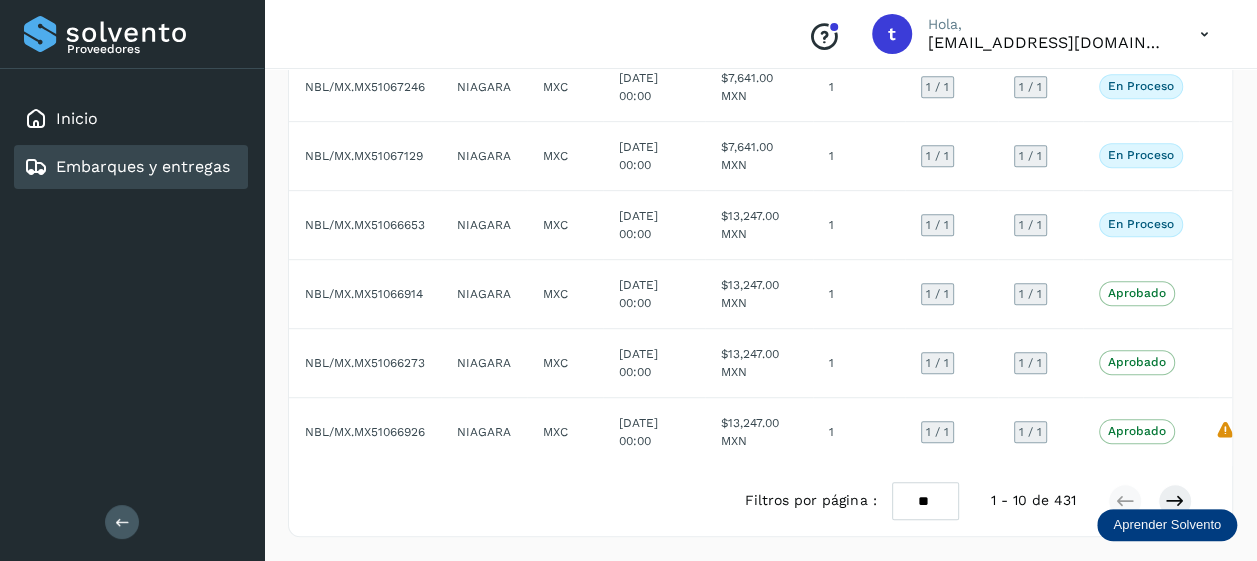 scroll, scrollTop: 0, scrollLeft: 0, axis: both 